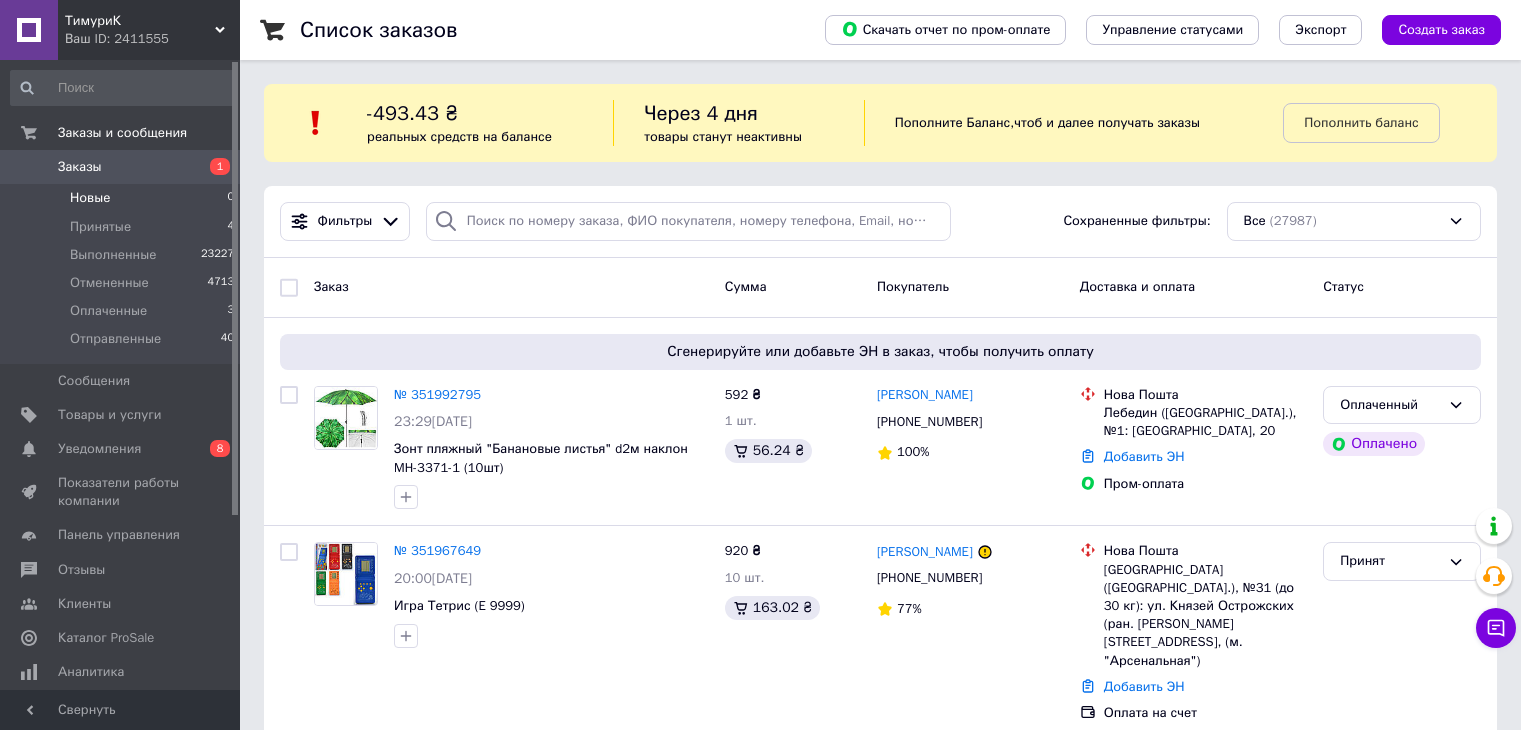 scroll, scrollTop: 0, scrollLeft: 0, axis: both 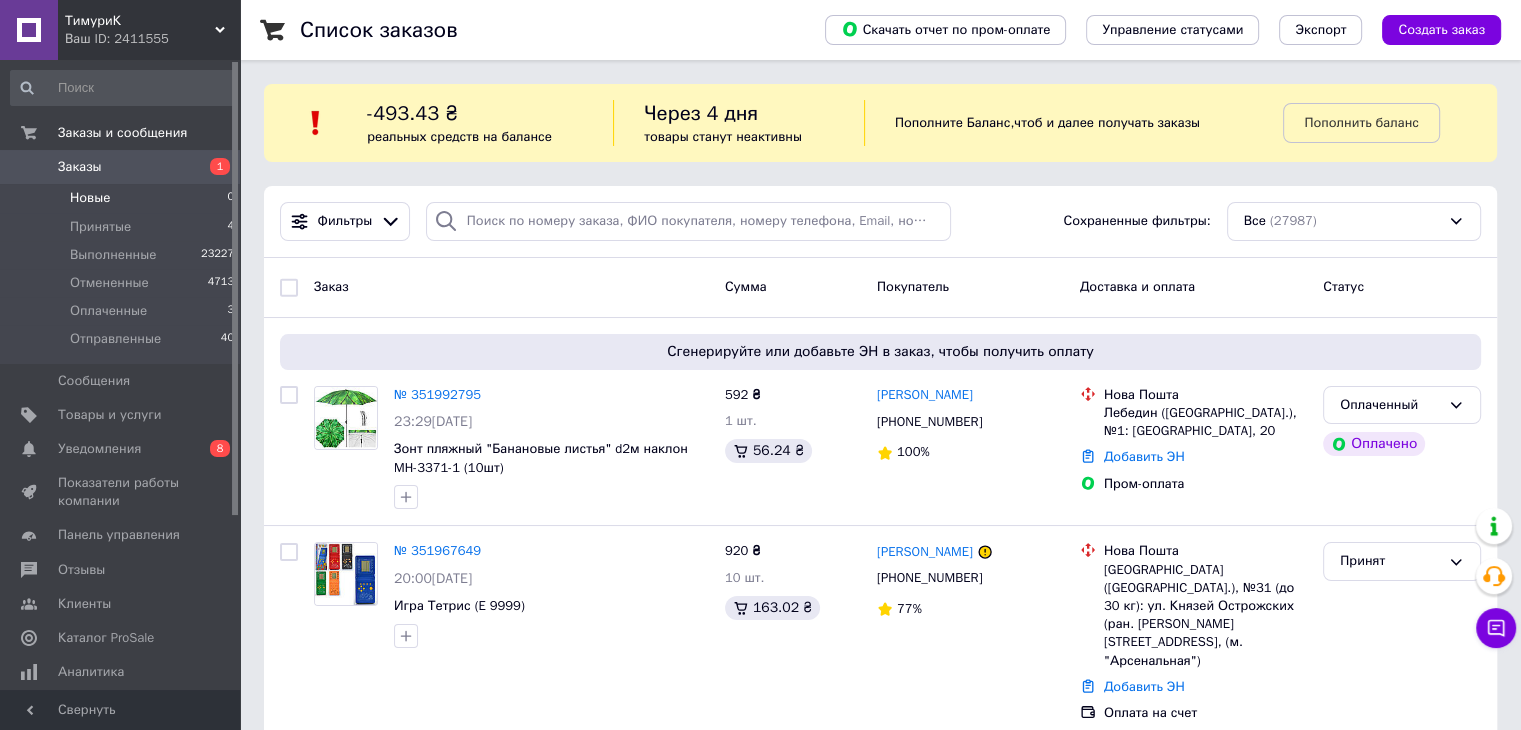 click on "Новые" at bounding box center [90, 198] 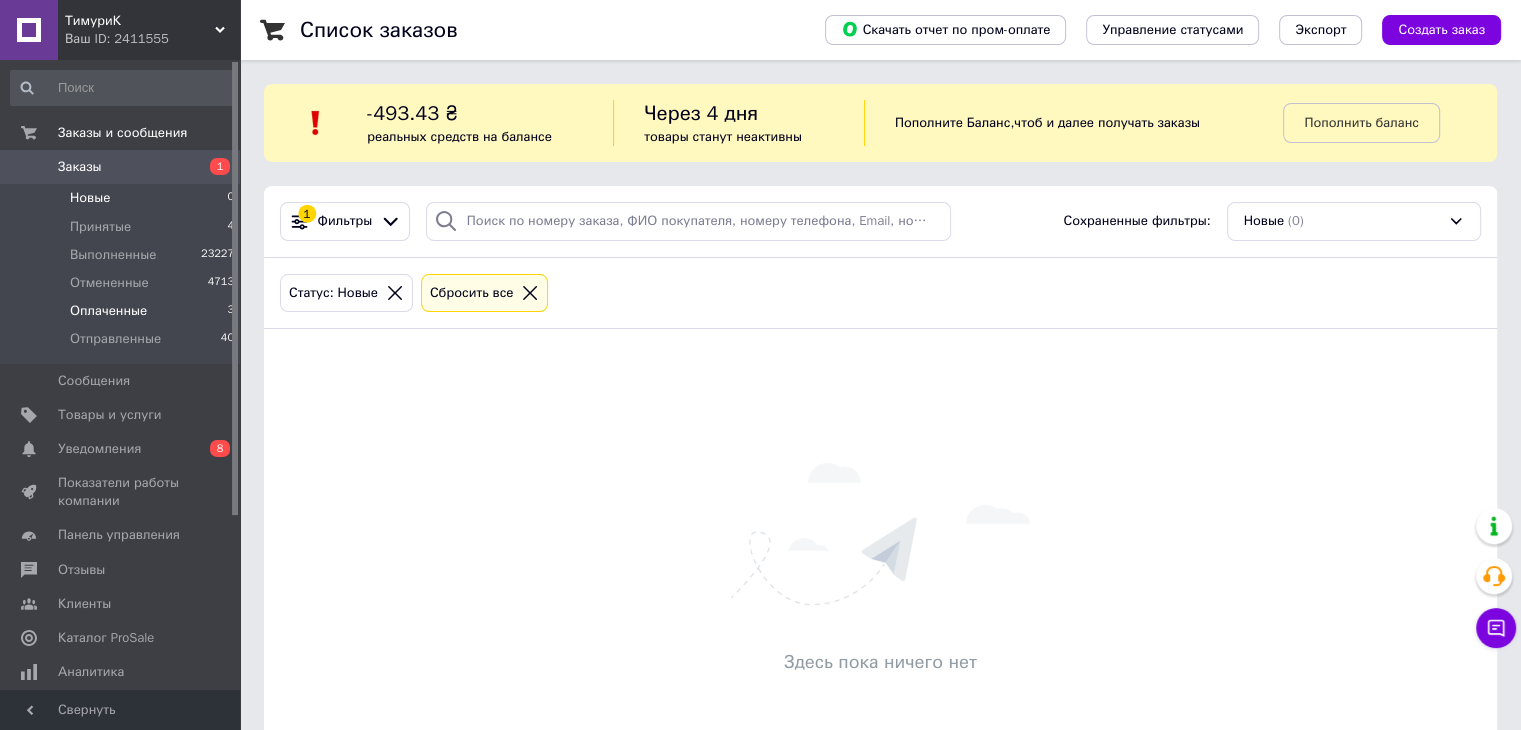 click on "Оплаченные" at bounding box center (108, 311) 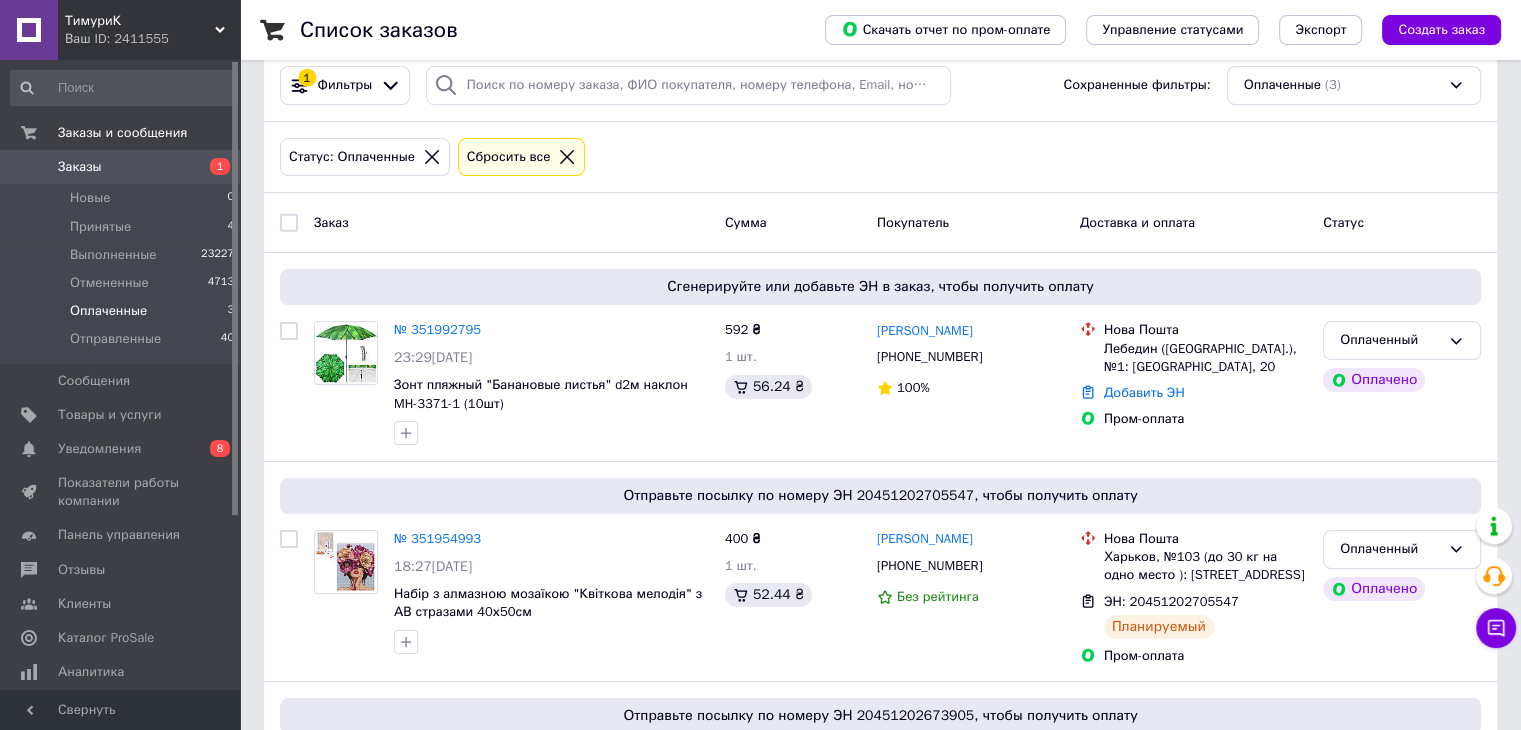 scroll, scrollTop: 200, scrollLeft: 0, axis: vertical 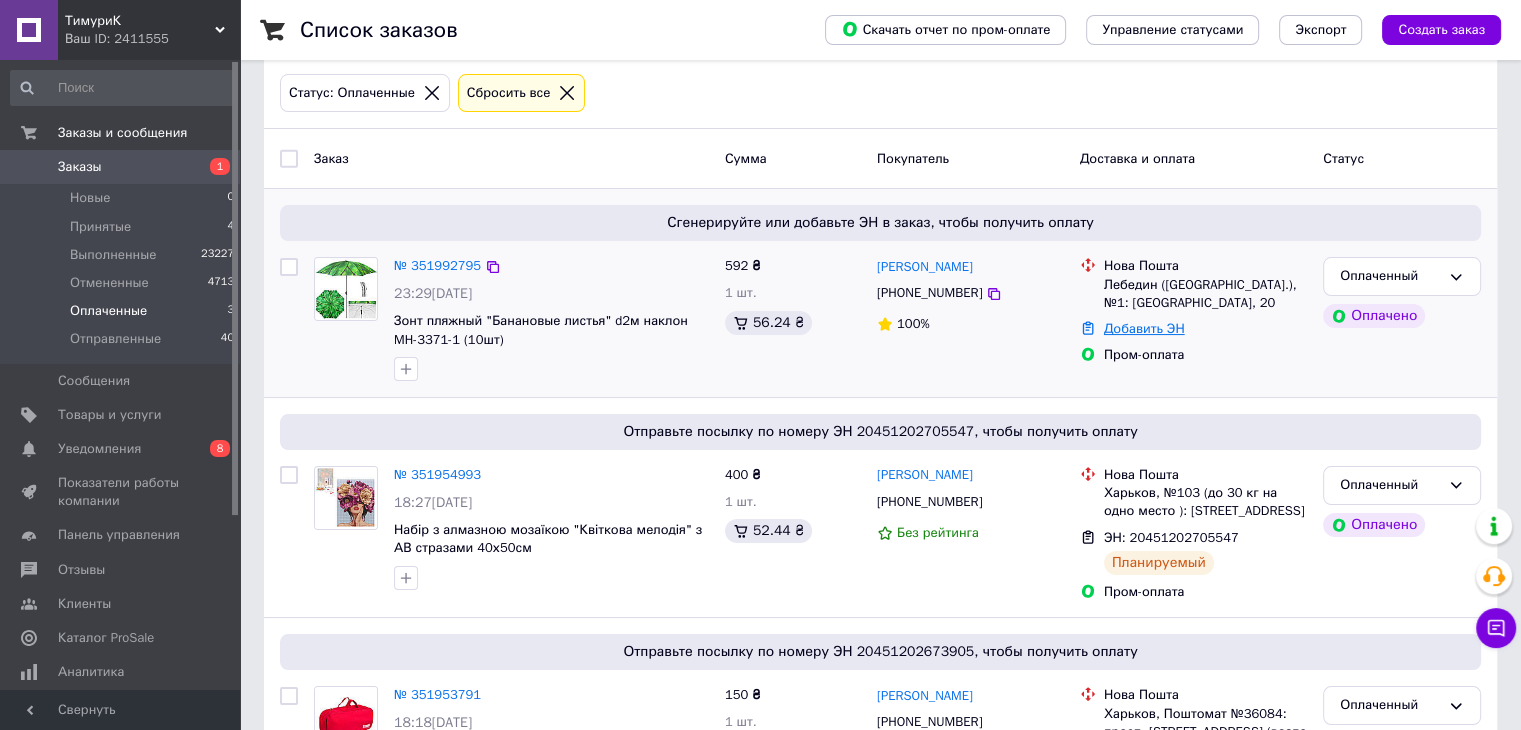 click on "Добавить ЭН" at bounding box center [1144, 328] 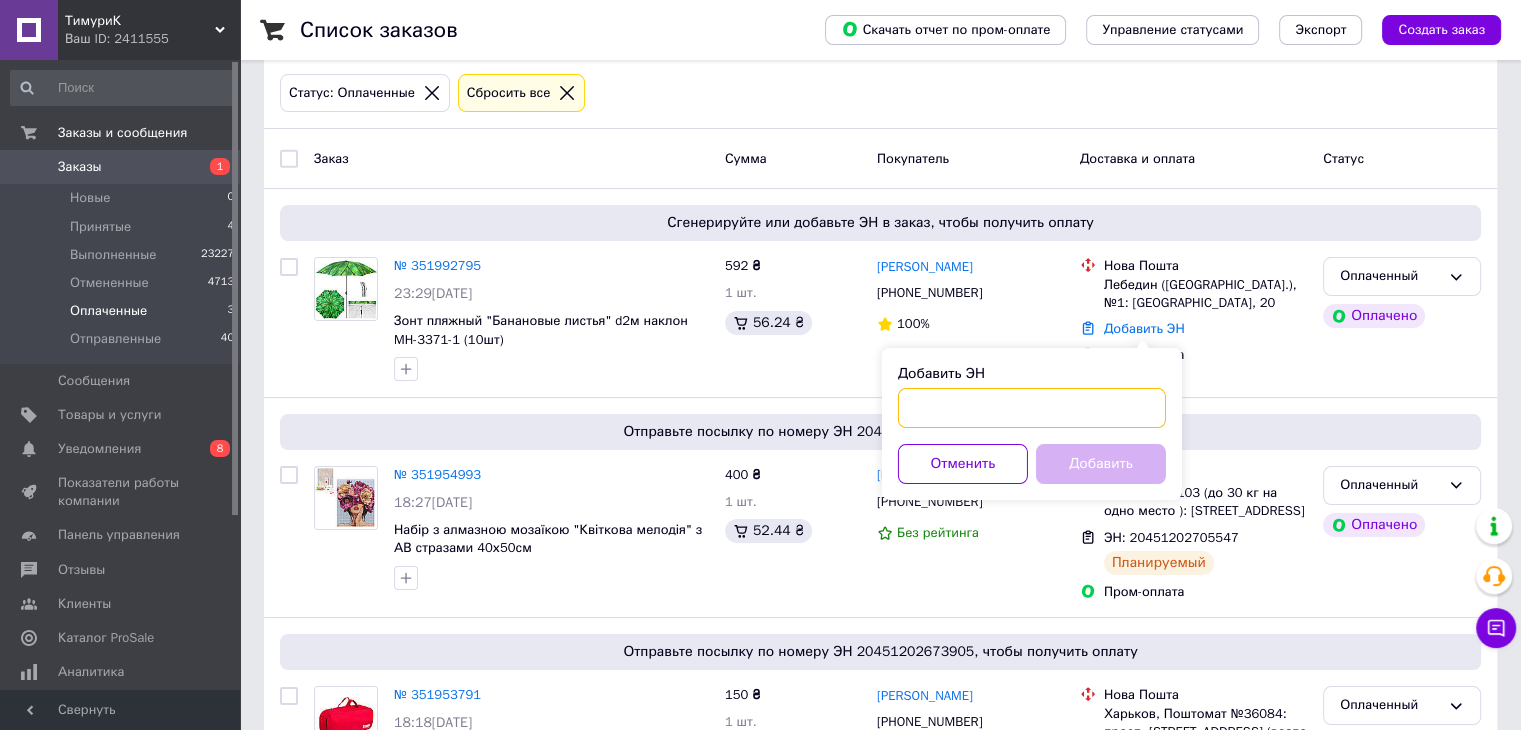 click on "Добавить ЭН" at bounding box center (1032, 408) 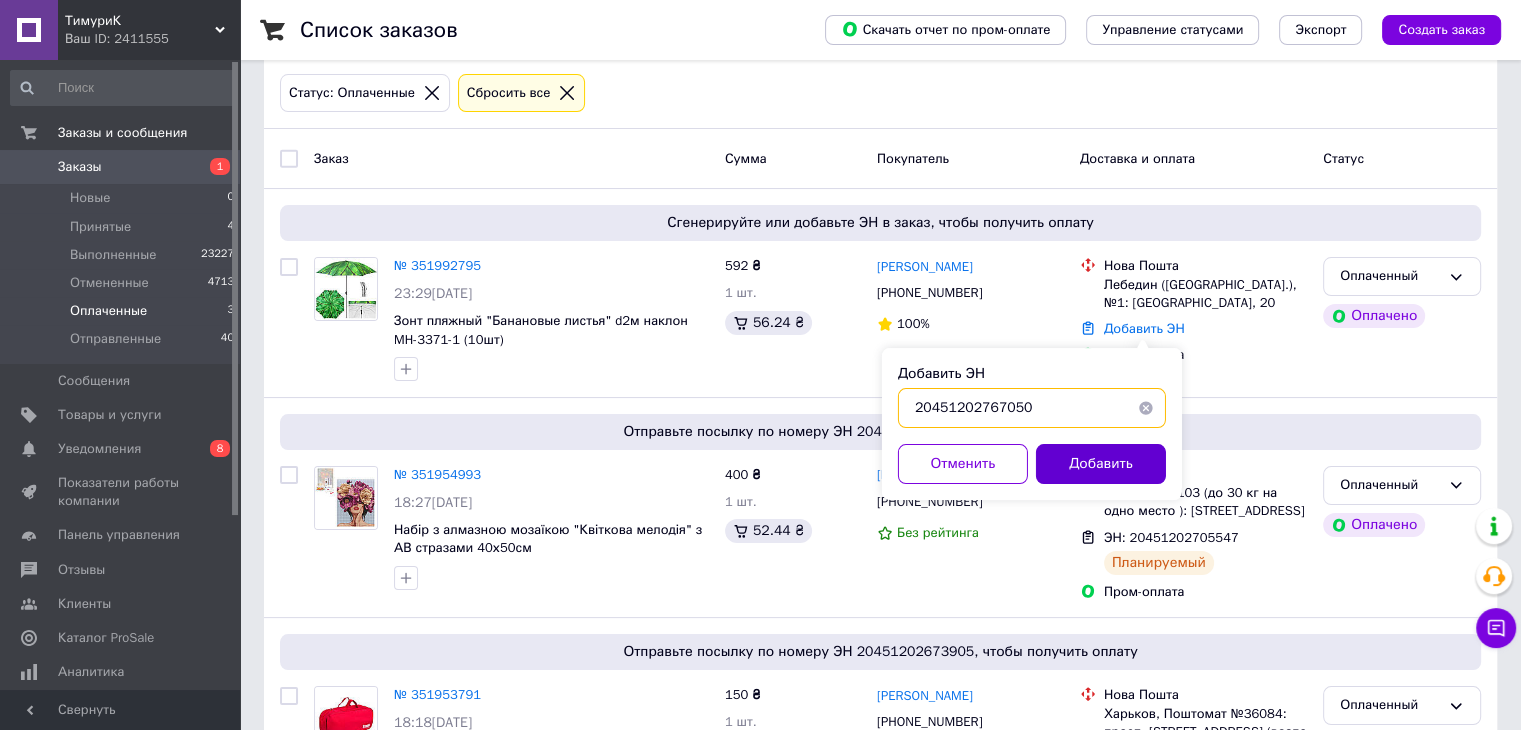 type on "20451202767050" 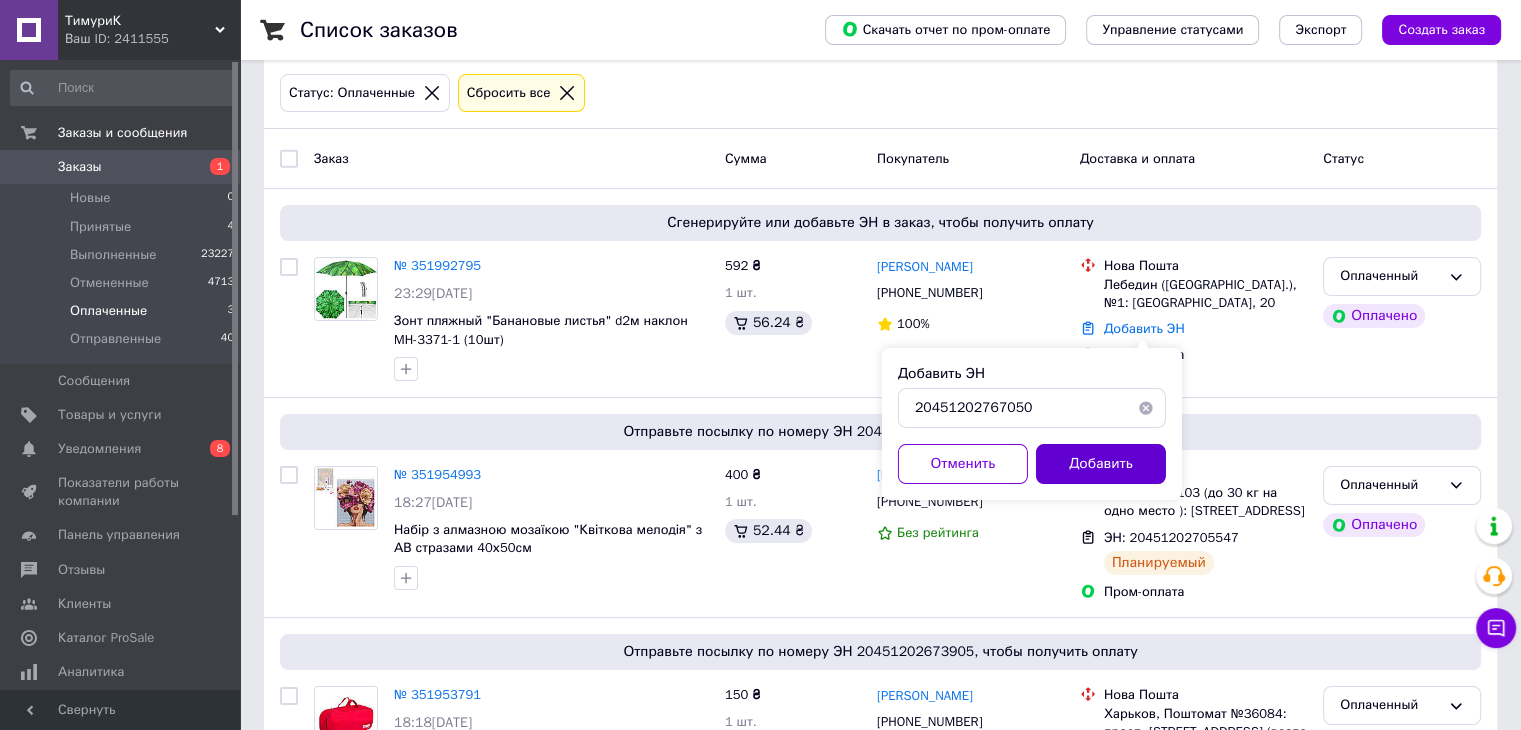 click on "Добавить" at bounding box center [1101, 464] 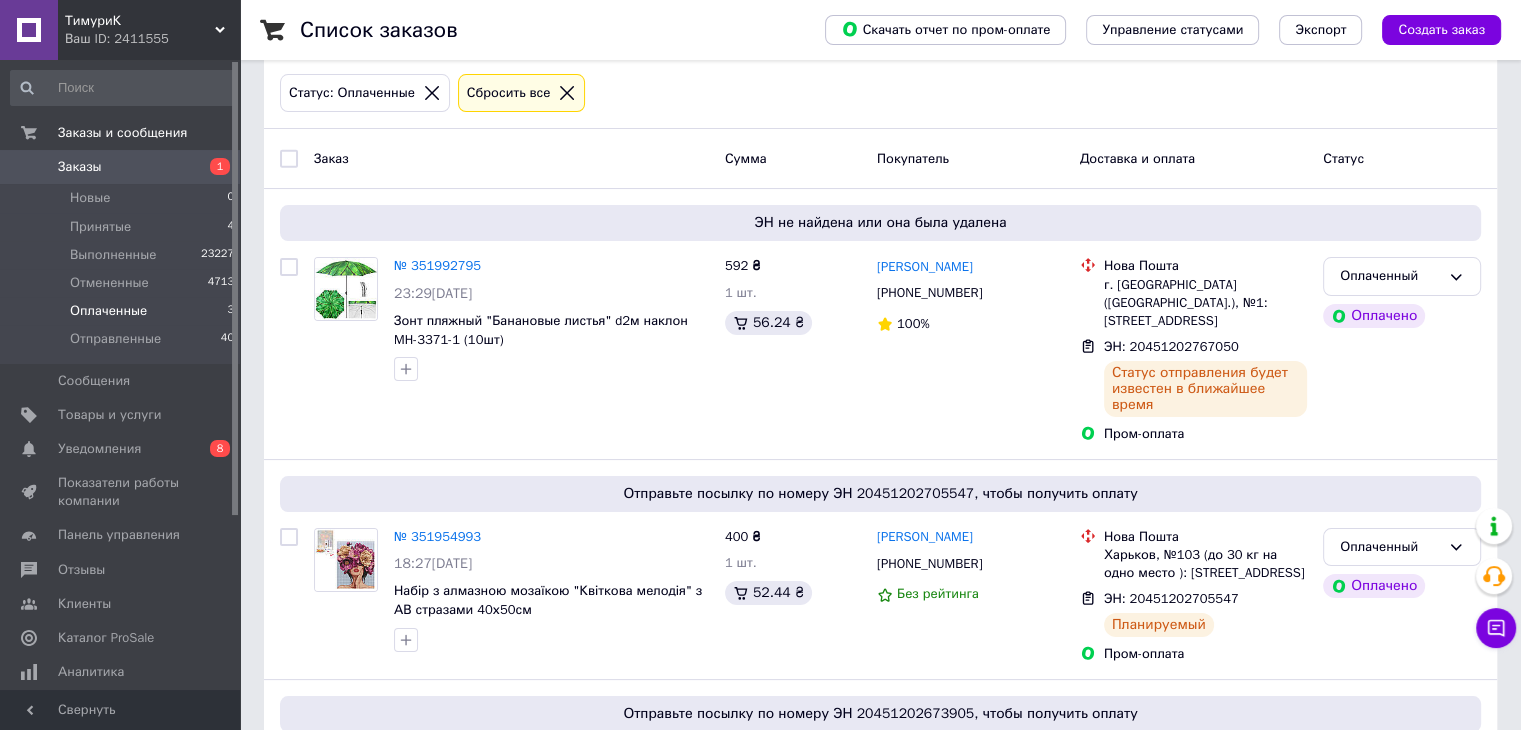 click on "Статус: Оплаченные Сбросить все" at bounding box center (880, 93) 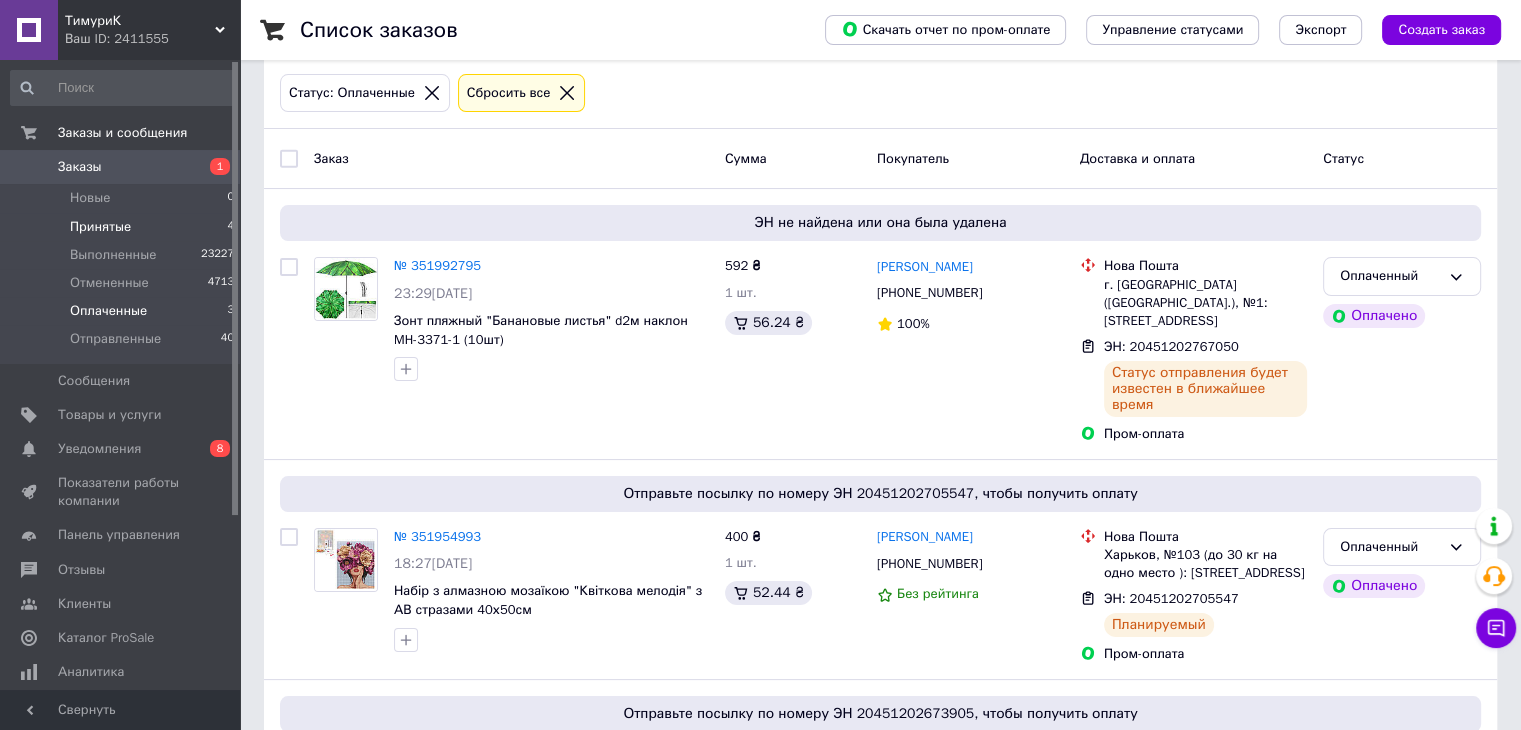 click on "Принятые 4" at bounding box center (123, 227) 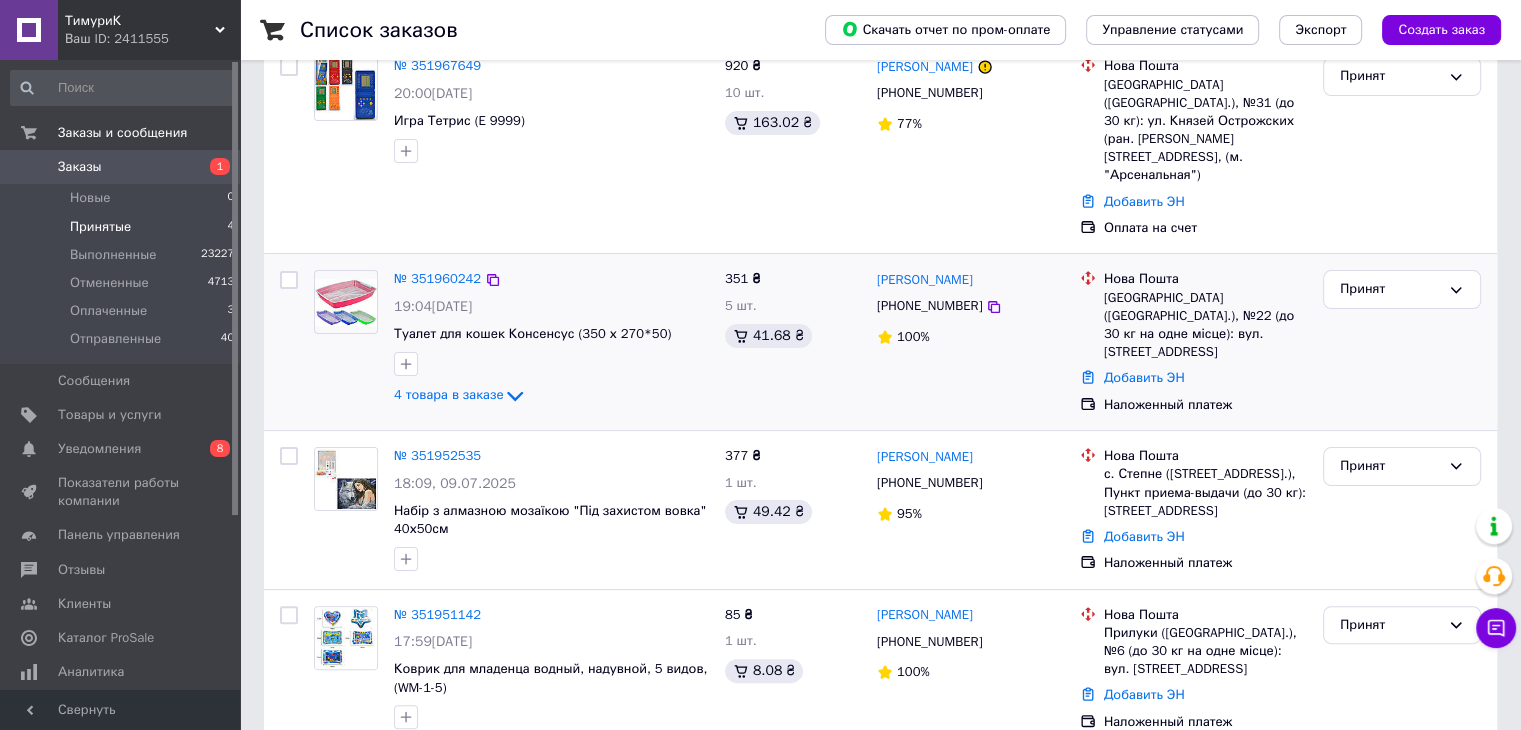 scroll, scrollTop: 363, scrollLeft: 0, axis: vertical 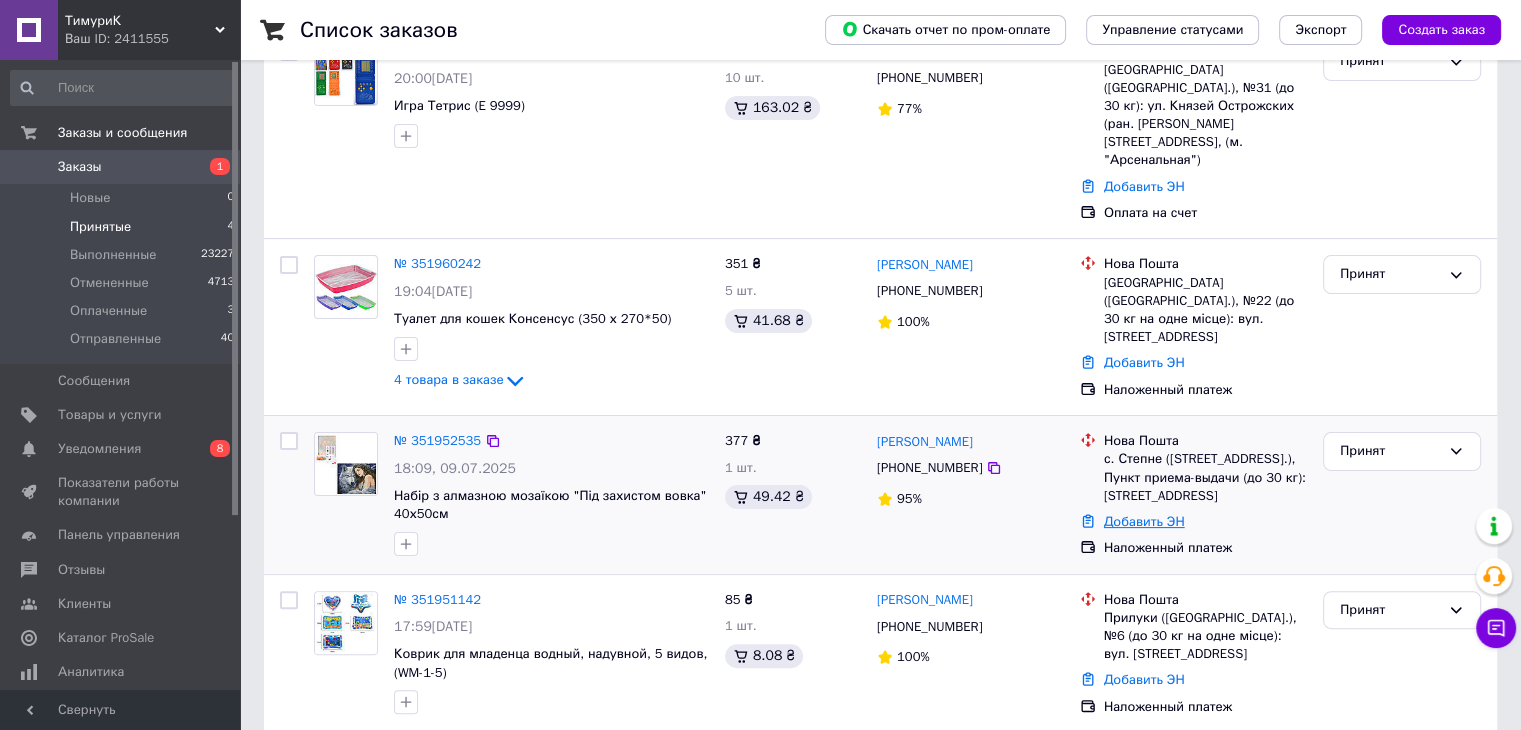 click on "Добавить ЭН" at bounding box center (1144, 521) 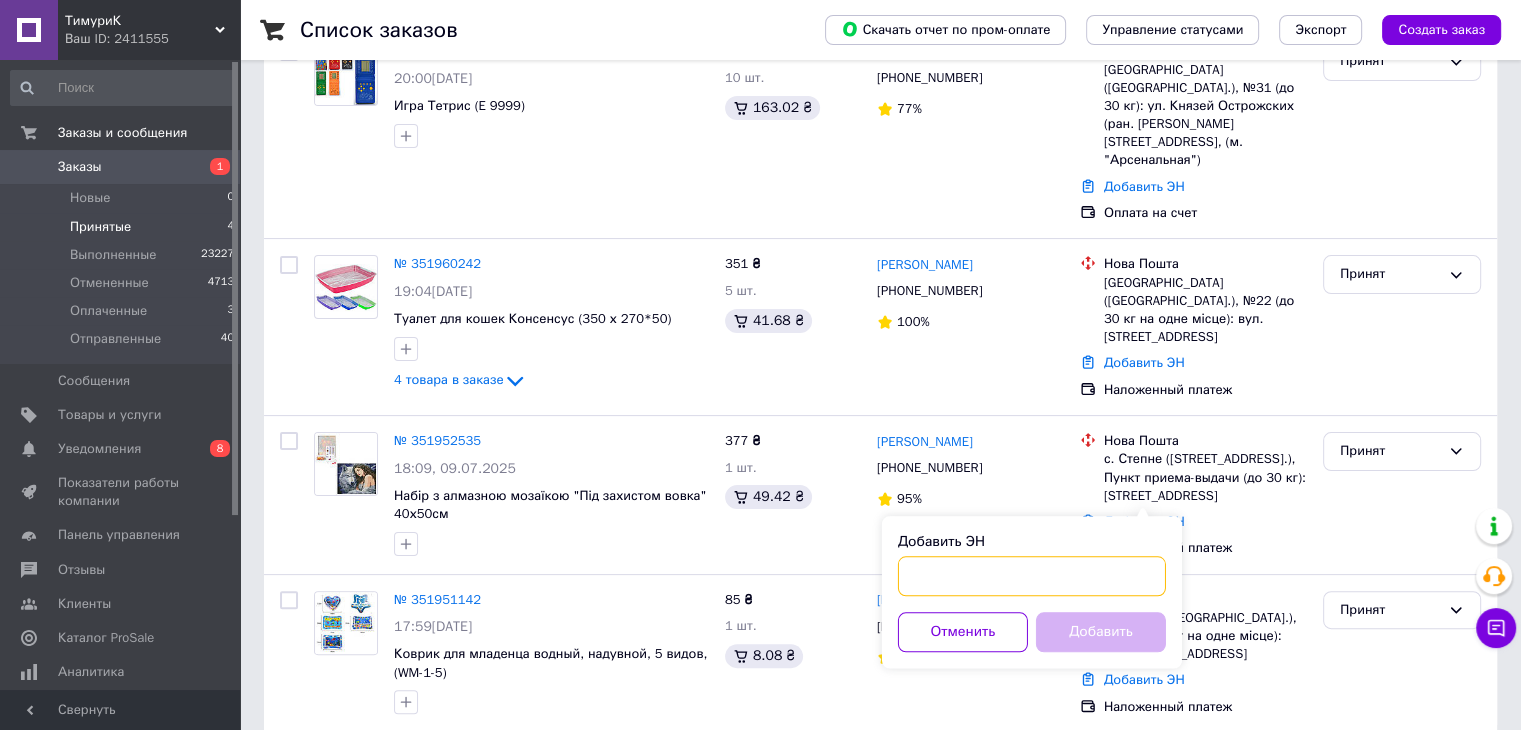 click on "Добавить ЭН" at bounding box center (1032, 576) 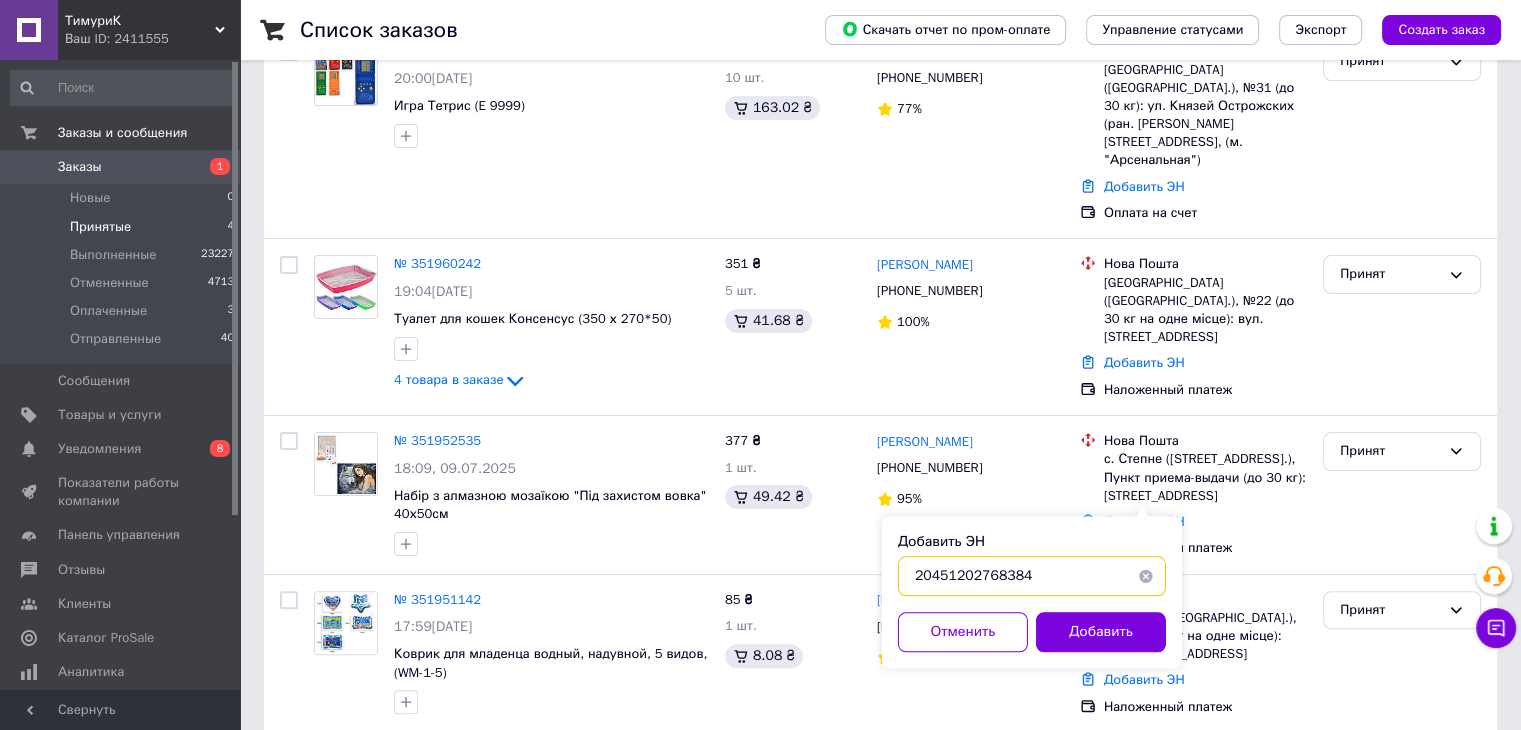 type on "20451202768384" 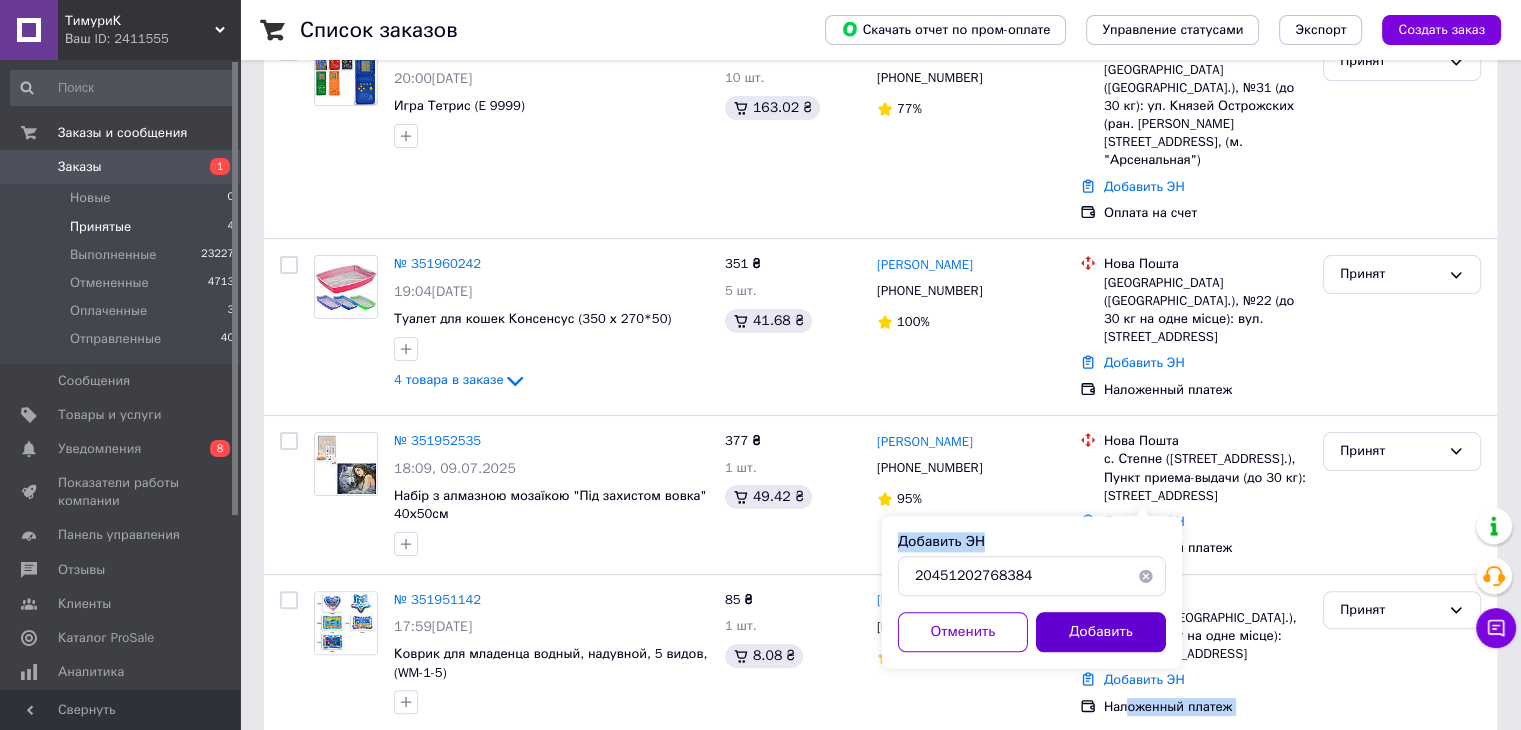 click on "ТимуриК Ваш ID: 2411555 Сайт [PERSON_NAME] покупателя Проверить состояние системы Страница на портале Справка Выйти Заказы и сообщения Заказы 1 Новые 0 Принятые 4 Выполненные 23227 Отмененные 4713 Оплаченные 3 Отправленные 40 Сообщения 0 Товары и услуги Уведомления 0 8 Показатели работы компании Панель управления Отзывы Клиенты Каталог ProSale Аналитика Инструменты вебмастера и SEO Управление сайтом Кошелек компании Маркет Настройки Тарифы и счета Prom топ Свернуть
Список заказов   Управление статусами ,  1 (4)" at bounding box center [760, 196] 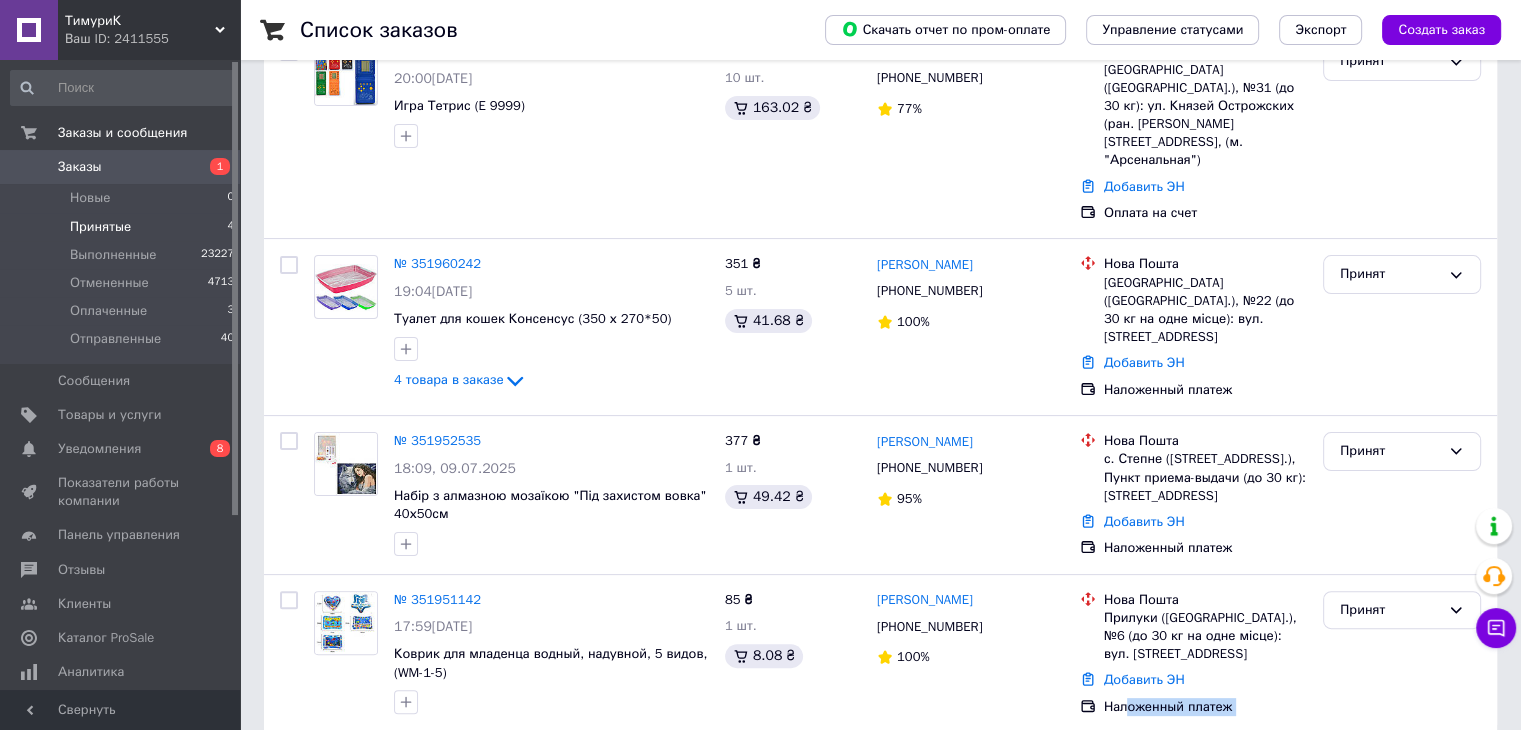 click on "Добавить ЭН 20451202768384 Отменить Добавить" at bounding box center [1032, 587] 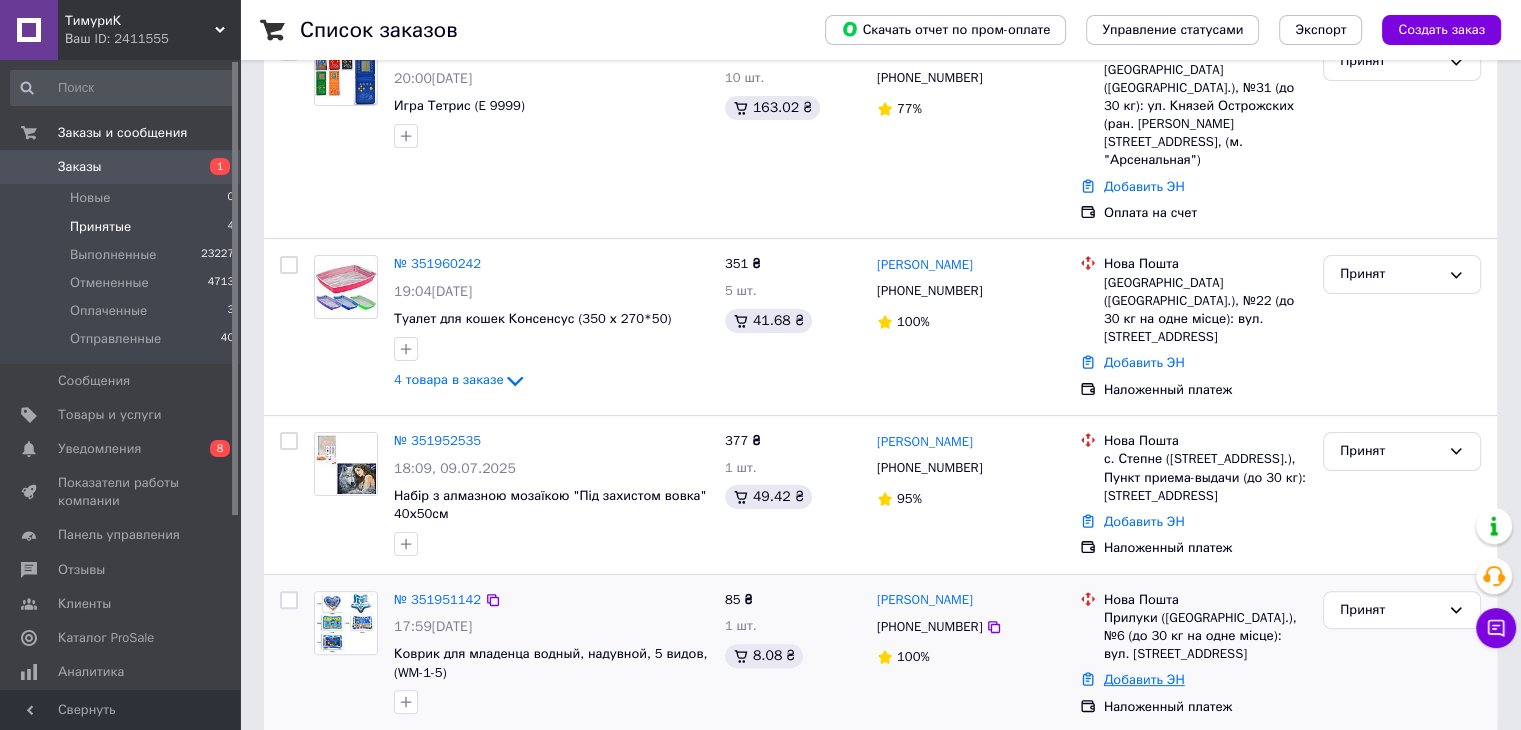 click on "Добавить ЭН" at bounding box center [1144, 679] 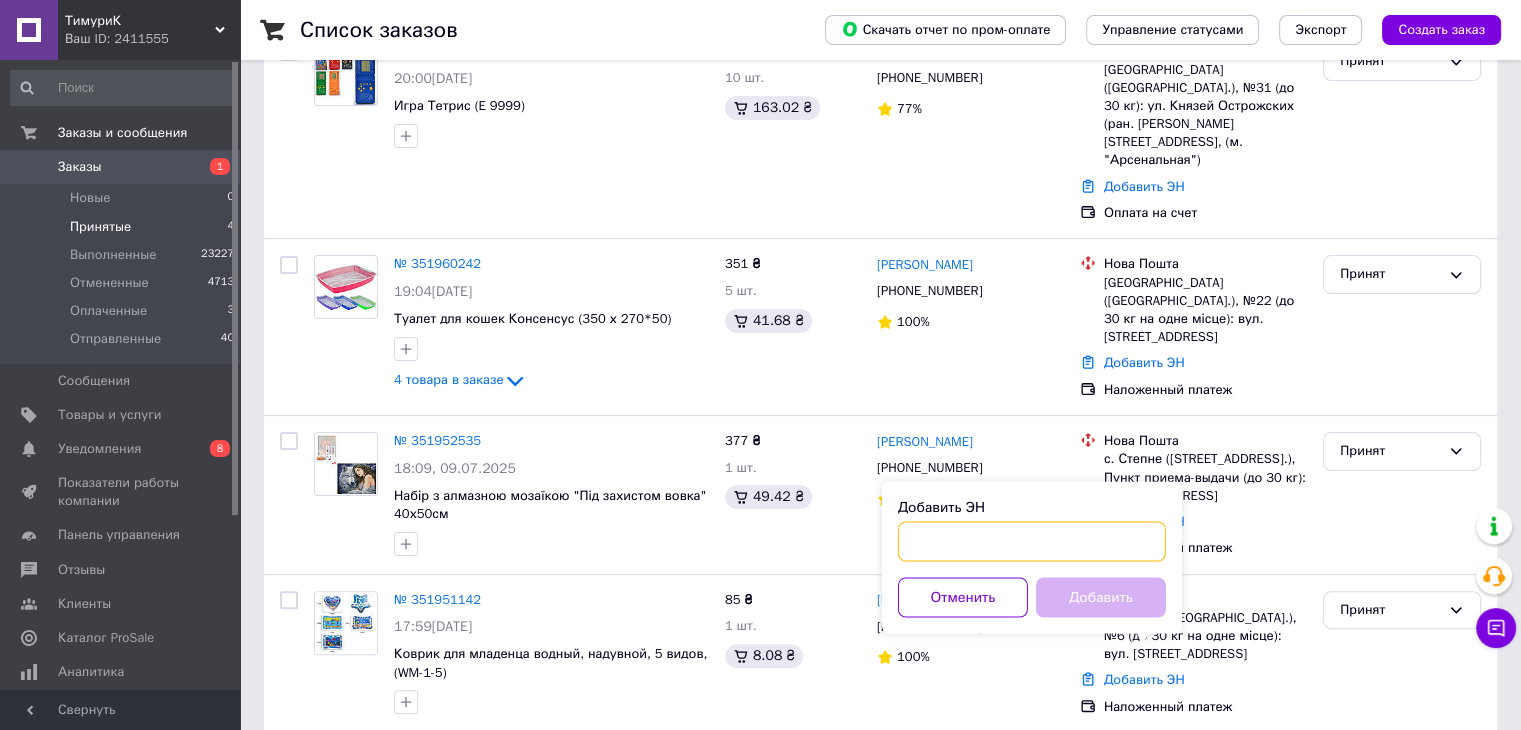 click on "Добавить ЭН" at bounding box center [1032, 541] 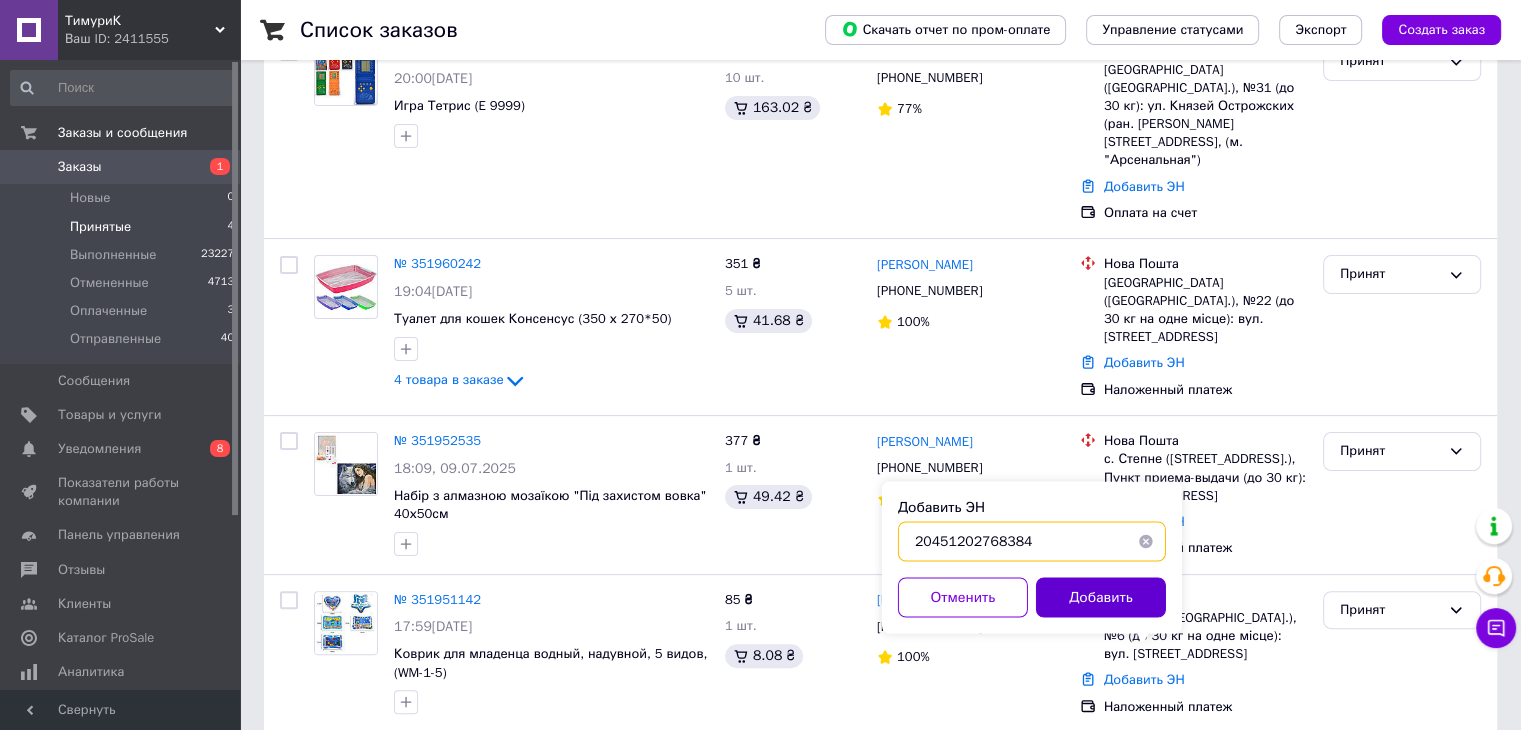 type on "20451202768384" 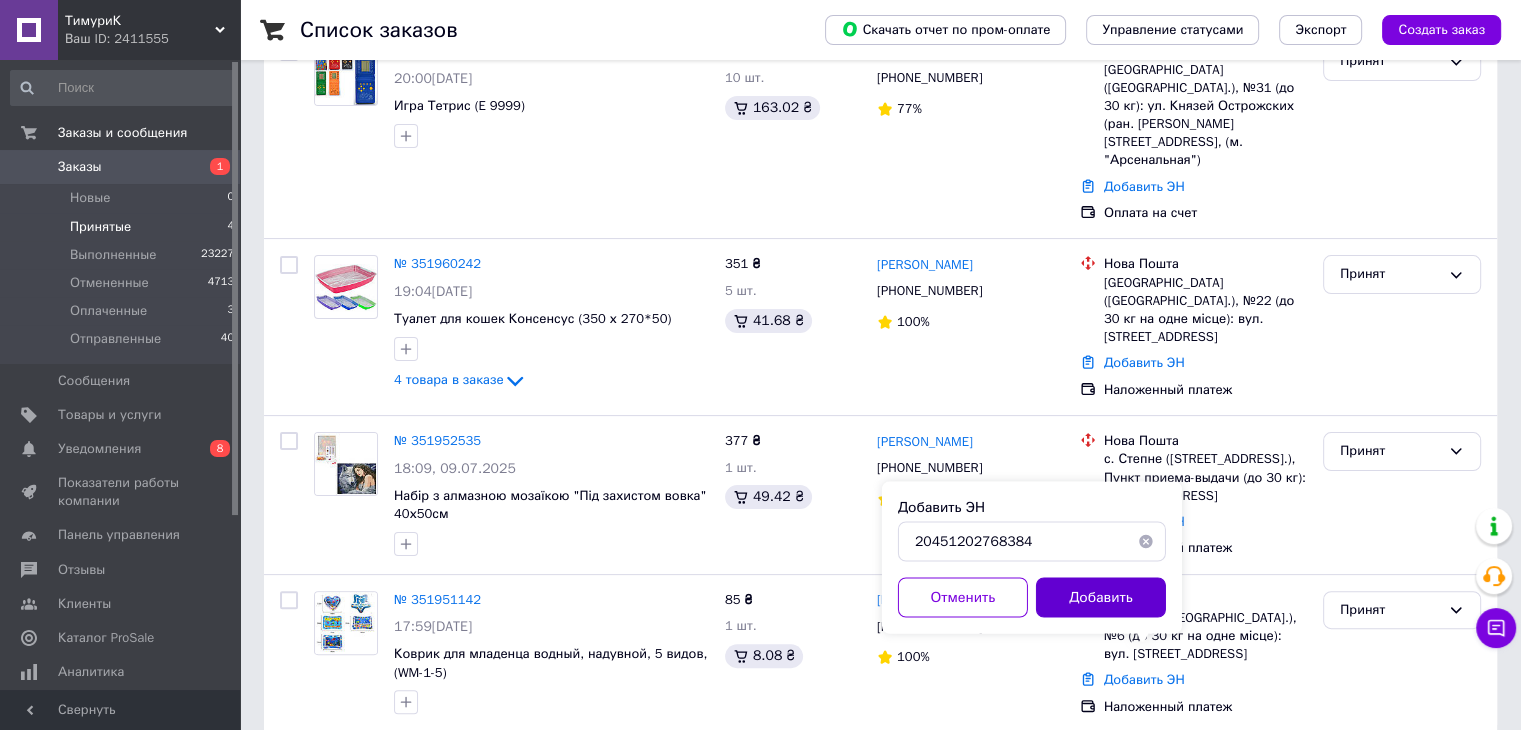 click on "Добавить" at bounding box center (1101, 597) 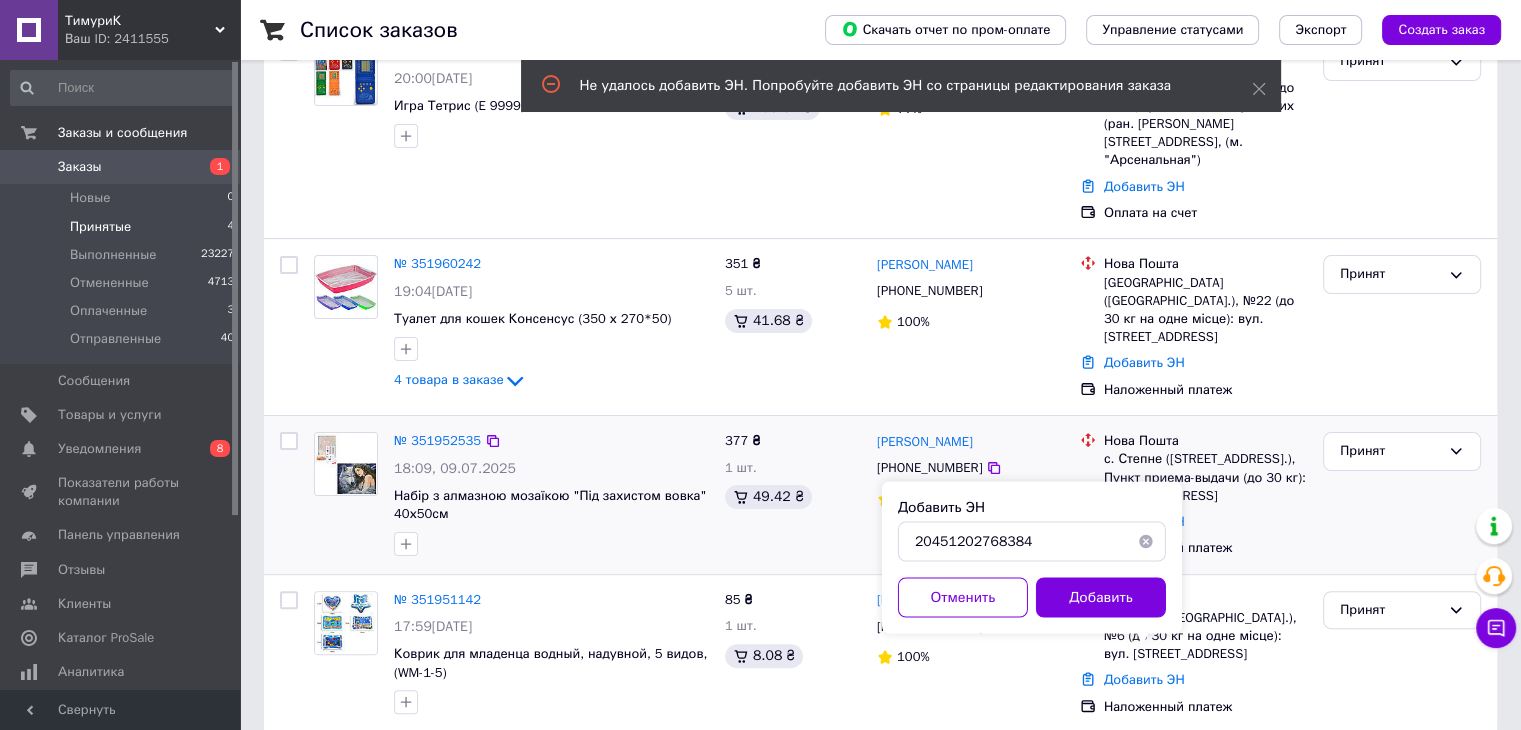 click on "с. Степне ([STREET_ADDRESS].), Пункт приема-выдачи (до 30 кг): [STREET_ADDRESS]" at bounding box center [1205, 477] 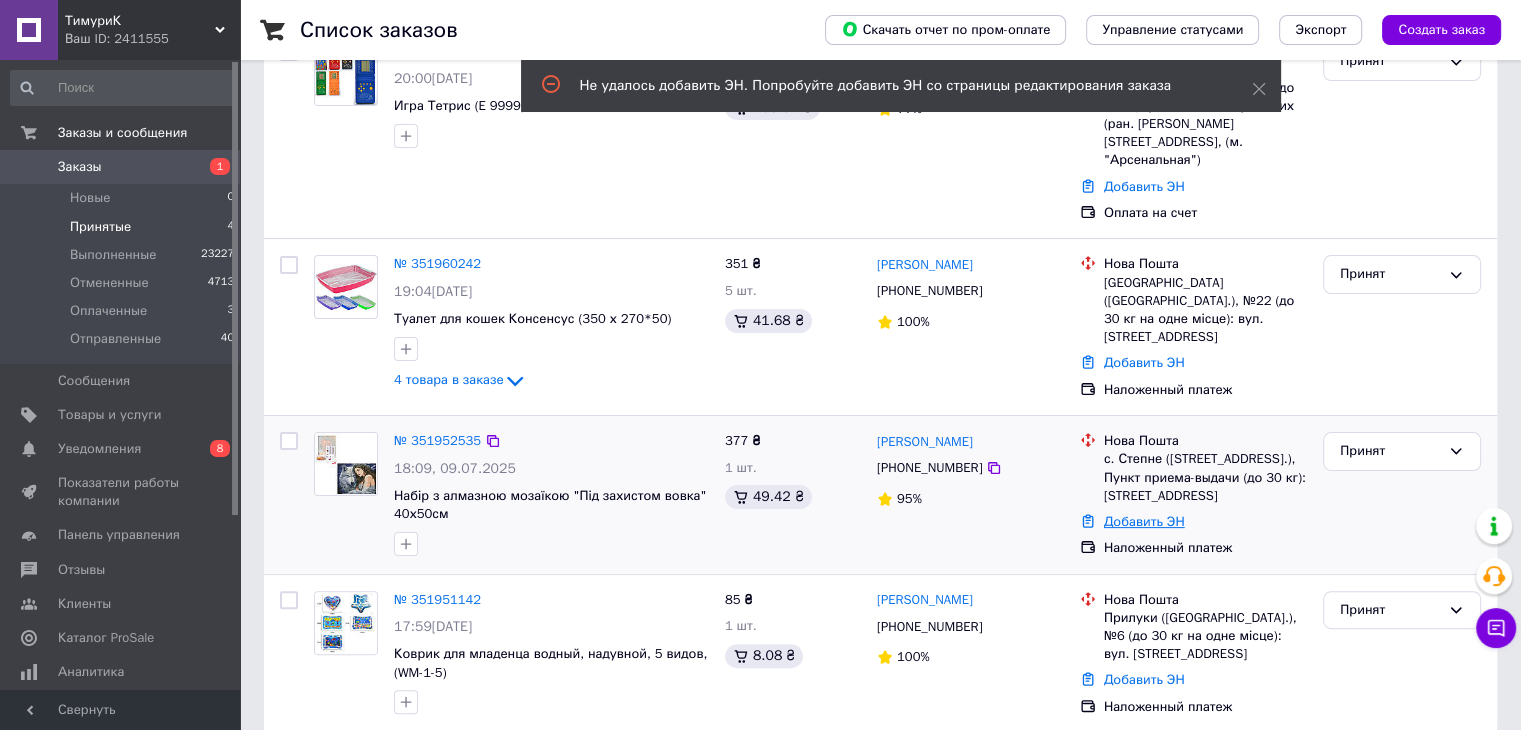 click on "Добавить ЭН" at bounding box center [1144, 521] 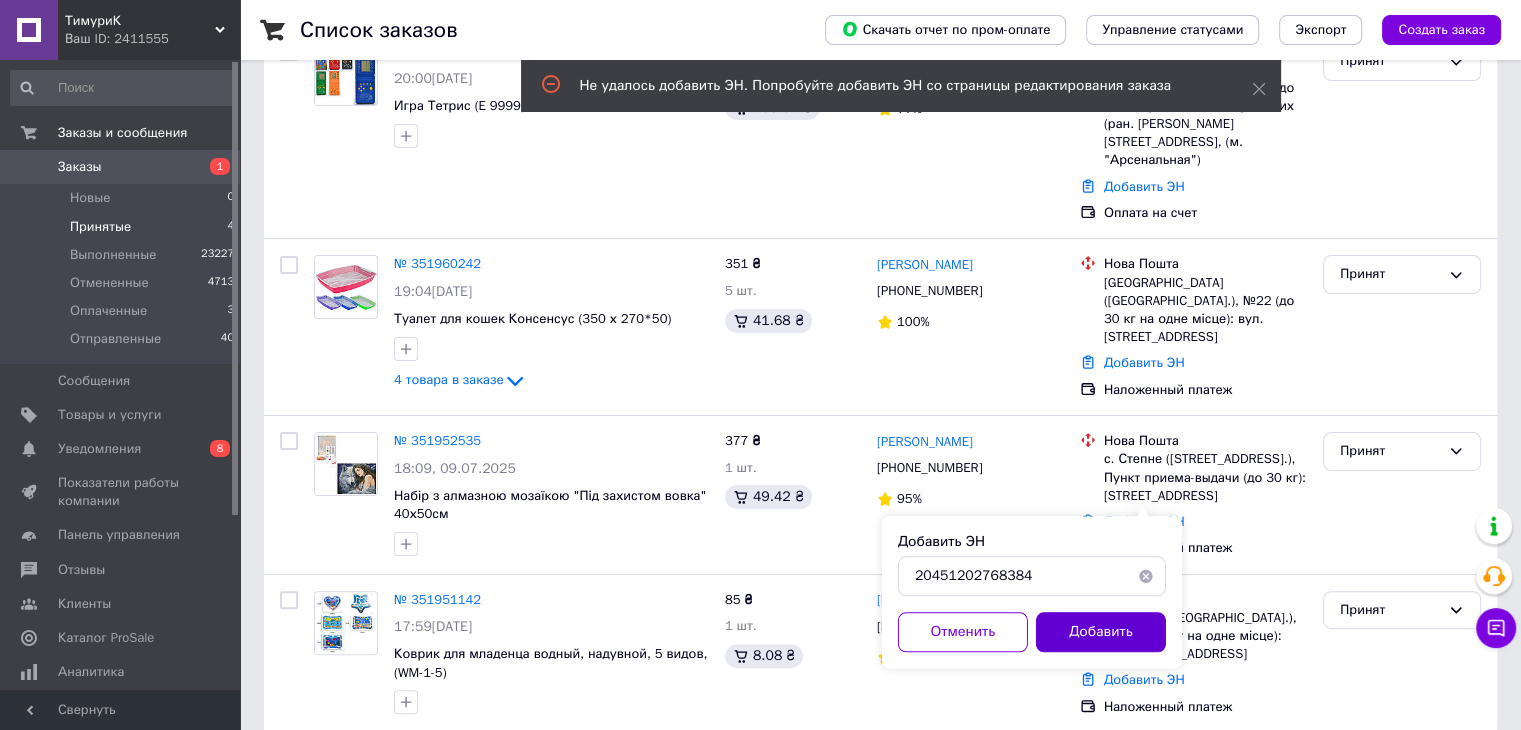 click on "Добавить" at bounding box center [1101, 632] 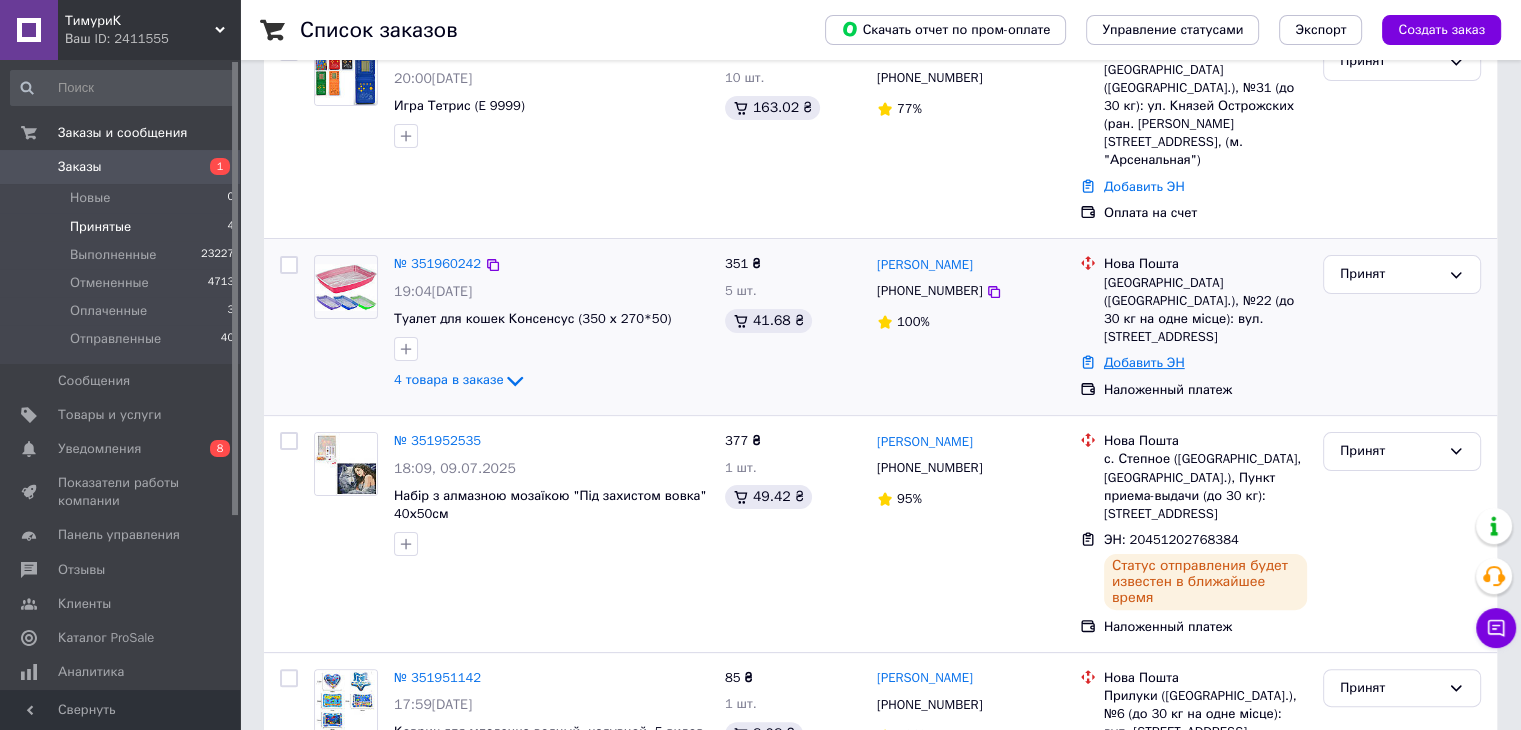 click on "Добавить ЭН" at bounding box center [1144, 362] 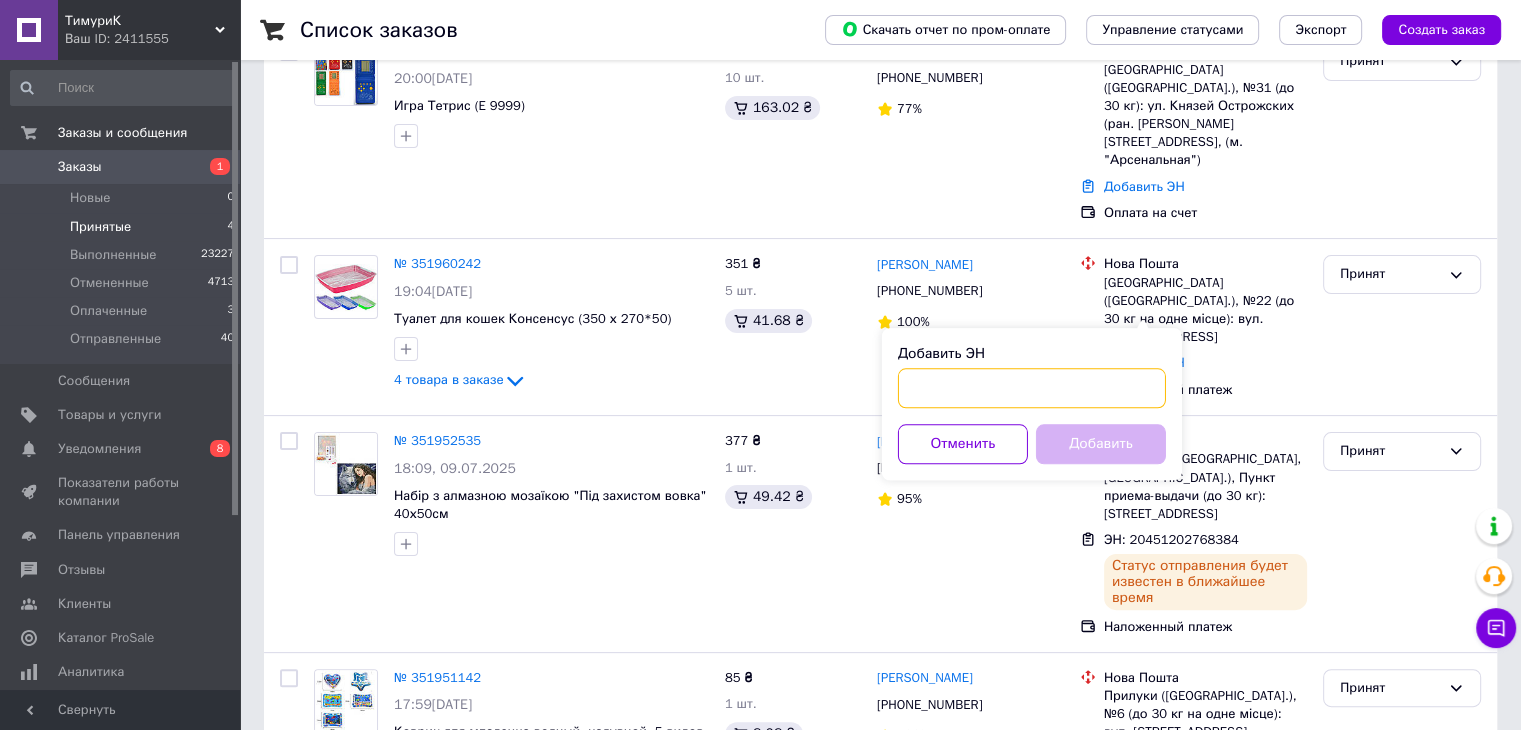 click on "Добавить ЭН" at bounding box center [1032, 388] 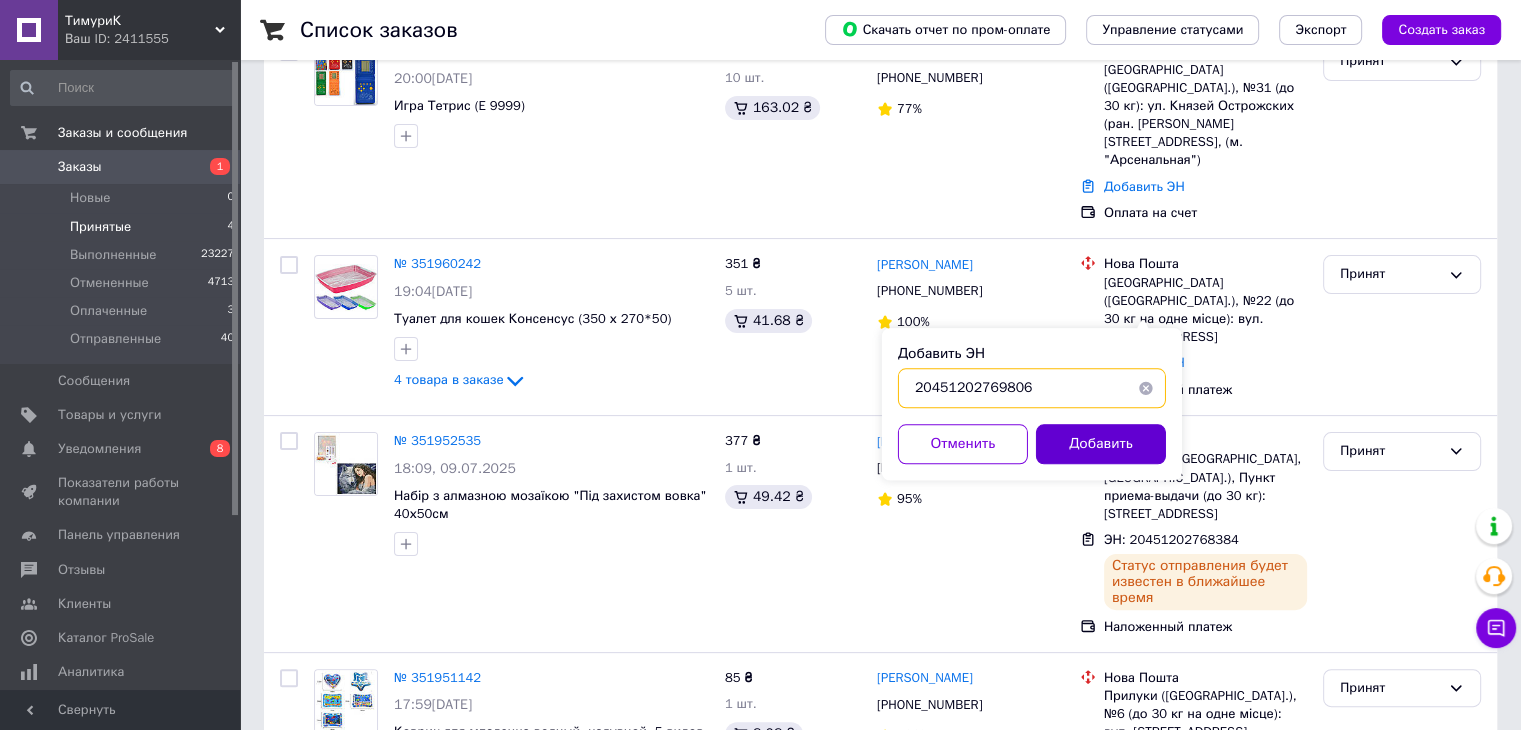 type on "20451202769806" 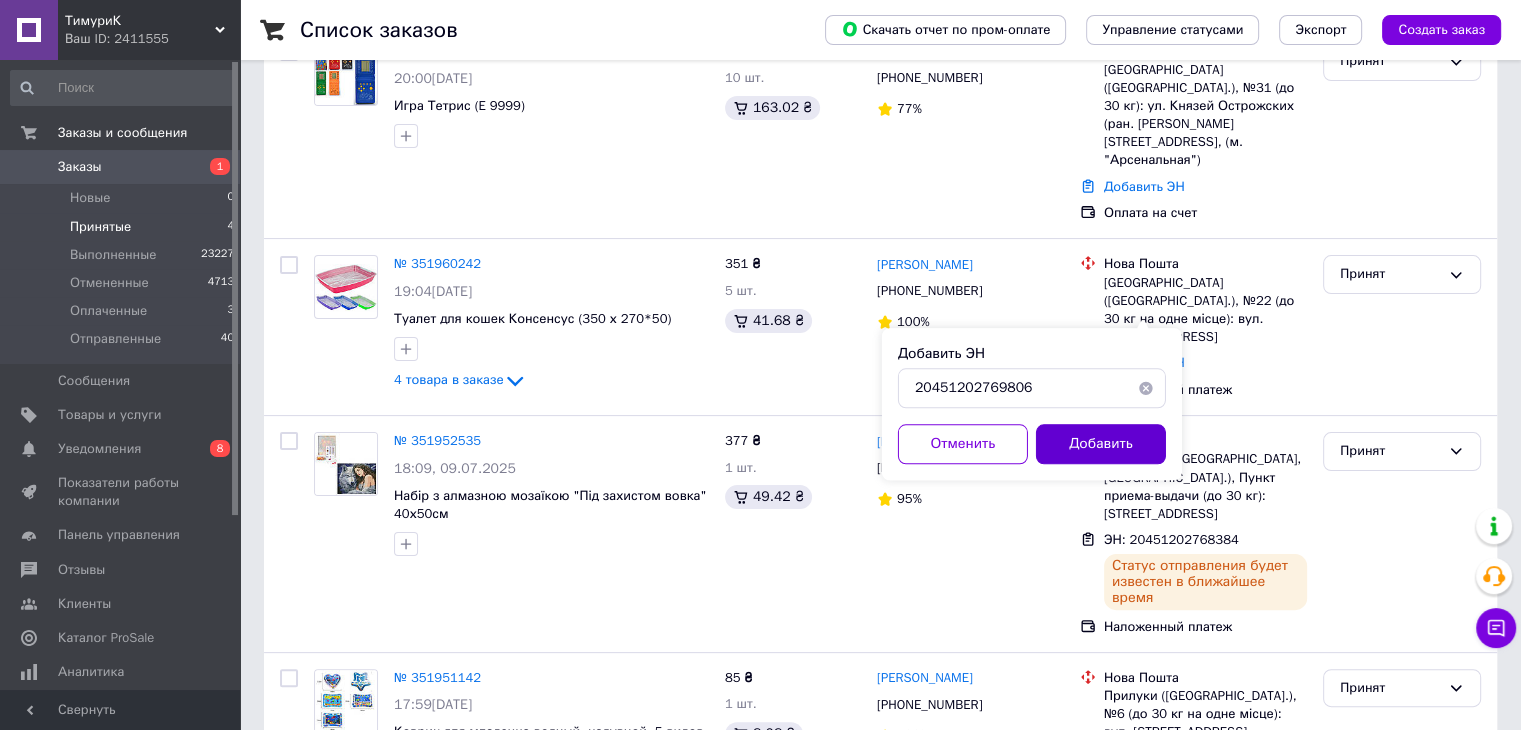 click on "Добавить" at bounding box center (1101, 444) 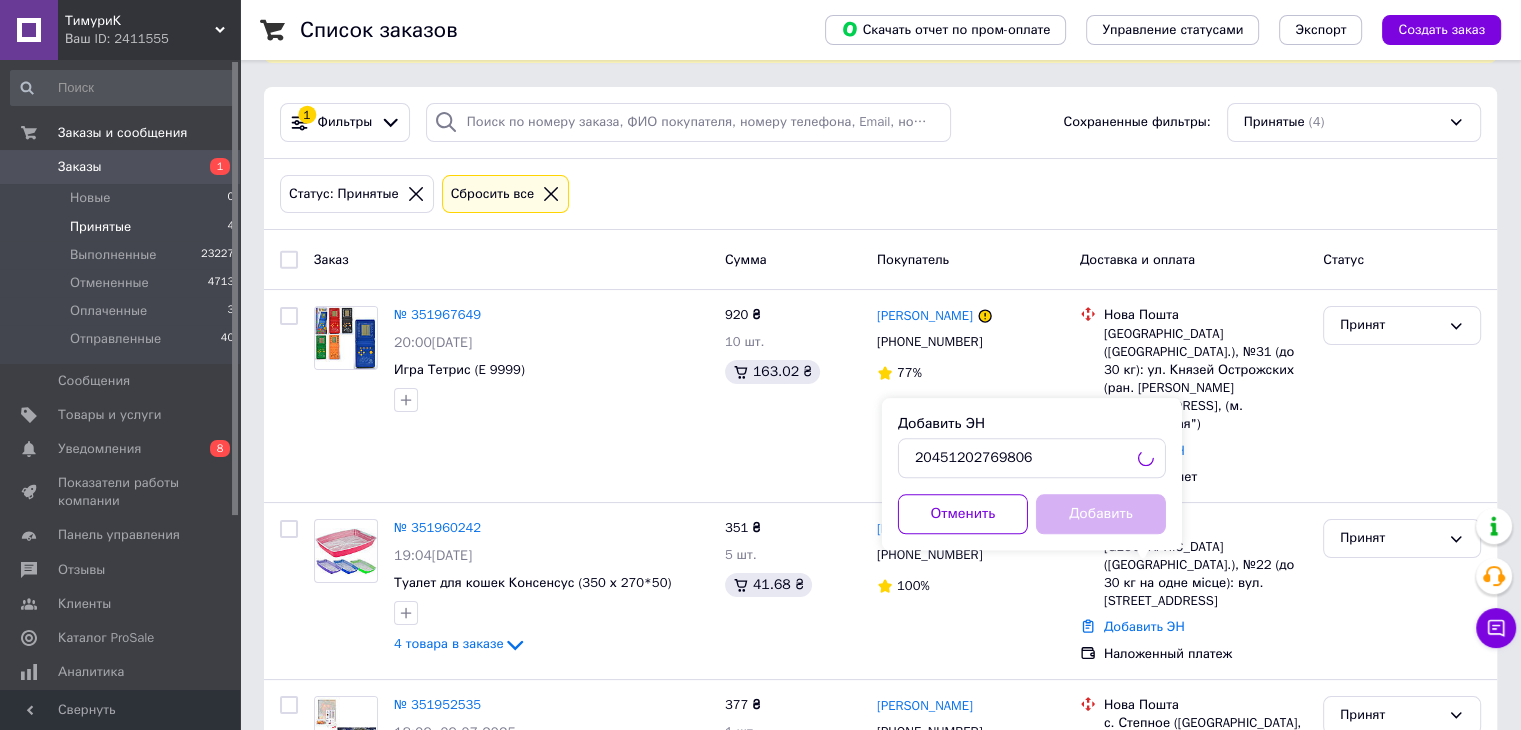 scroll, scrollTop: 0, scrollLeft: 0, axis: both 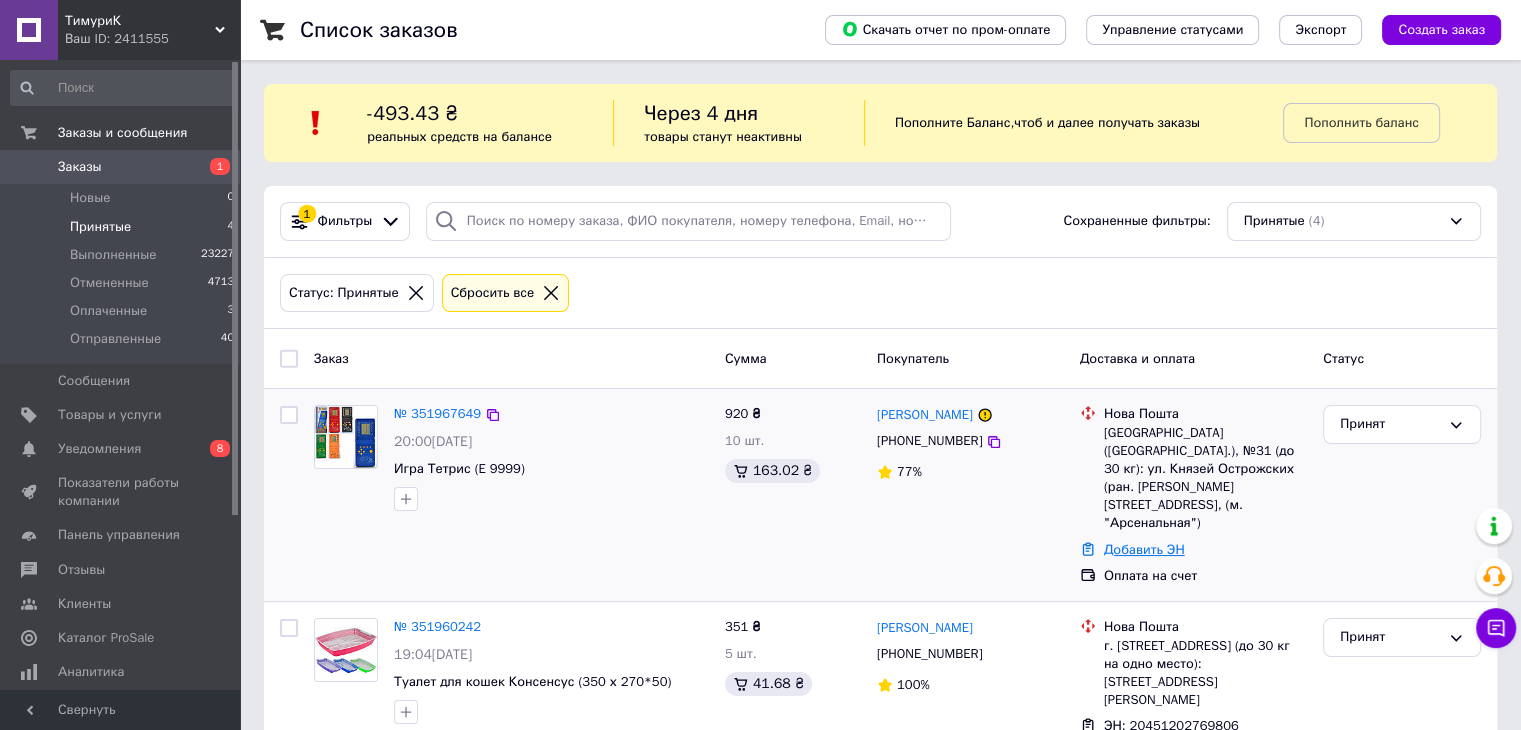 click on "Добавить ЭН" at bounding box center [1144, 549] 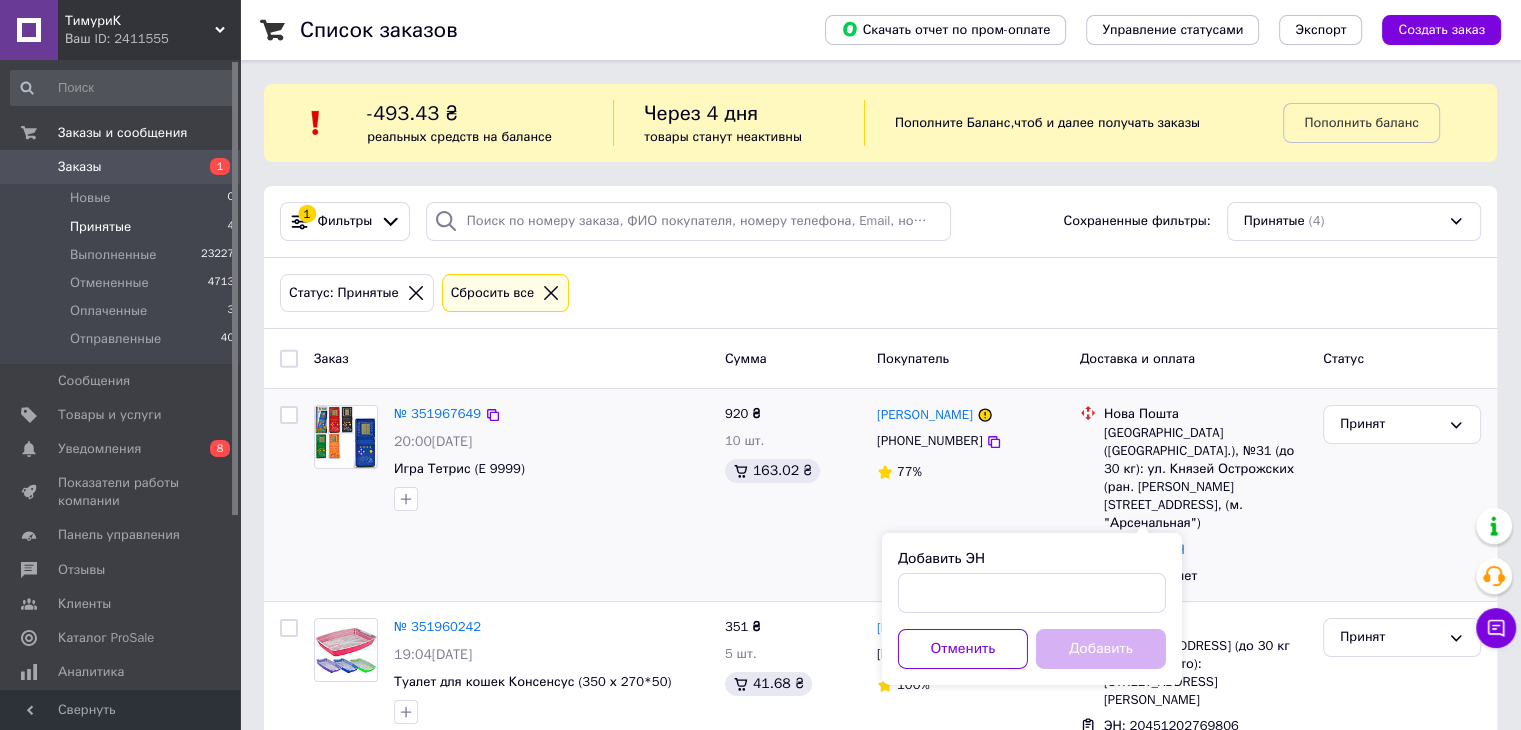 click on "Принят" at bounding box center (1402, 495) 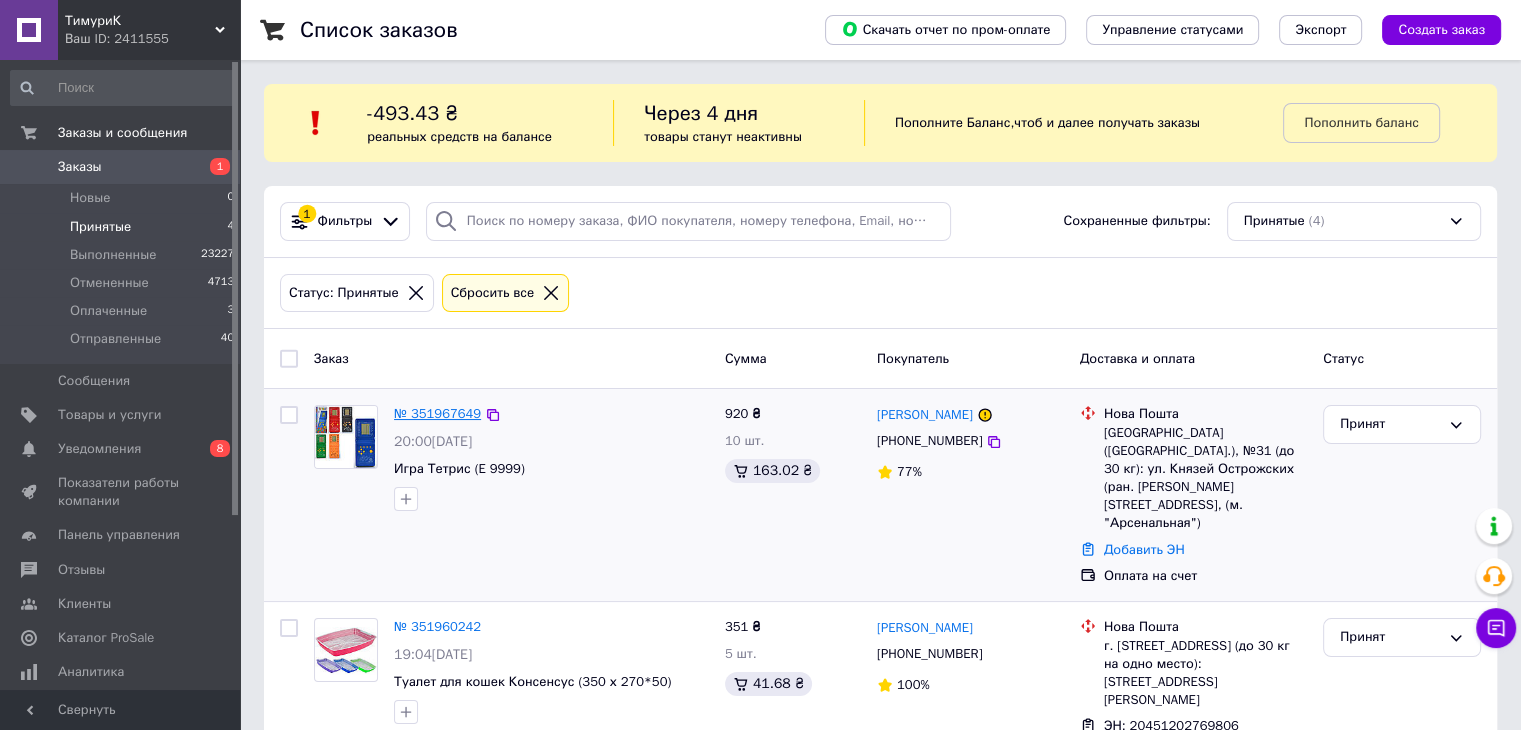 click on "№ 351967649" at bounding box center [437, 413] 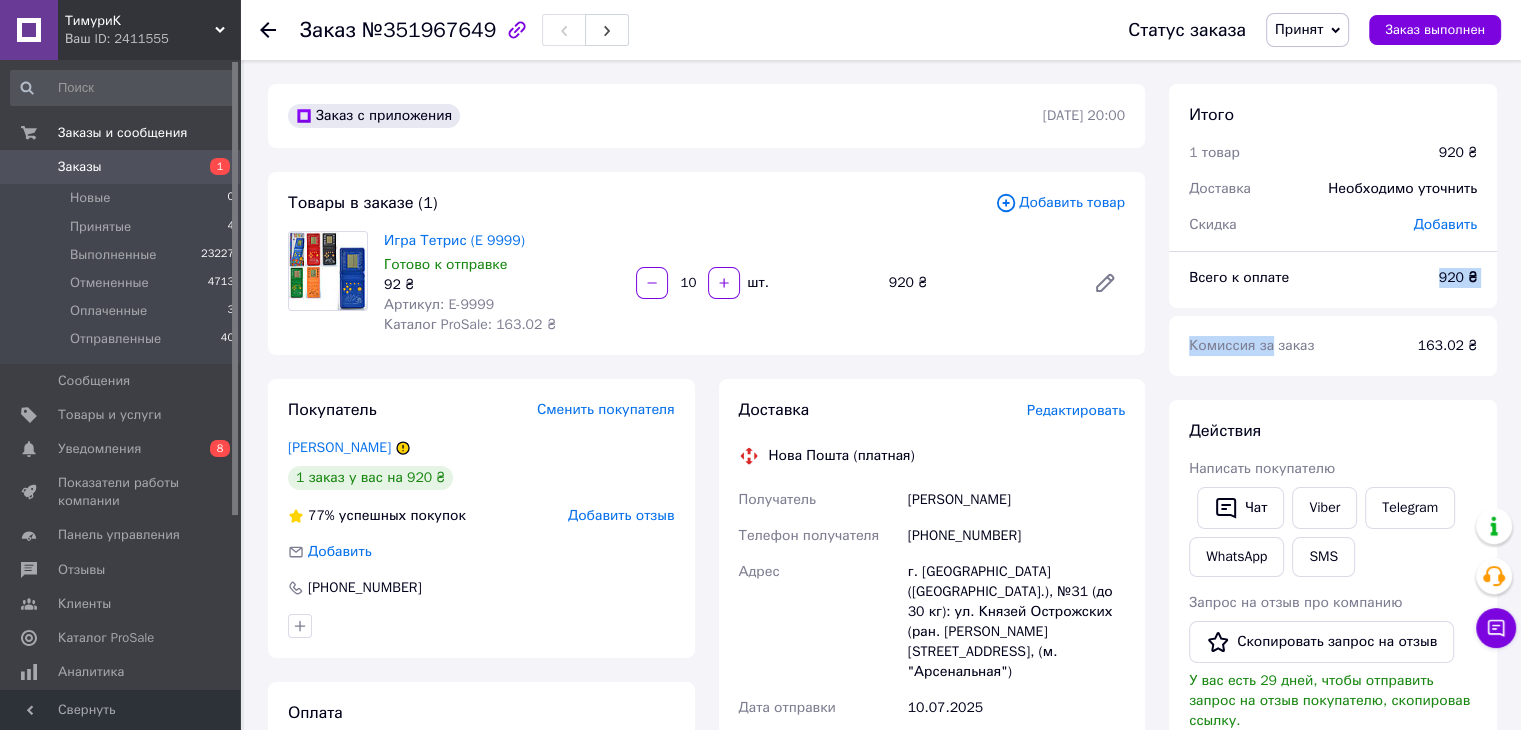 click on "Всего к оплате" at bounding box center (1302, 278) 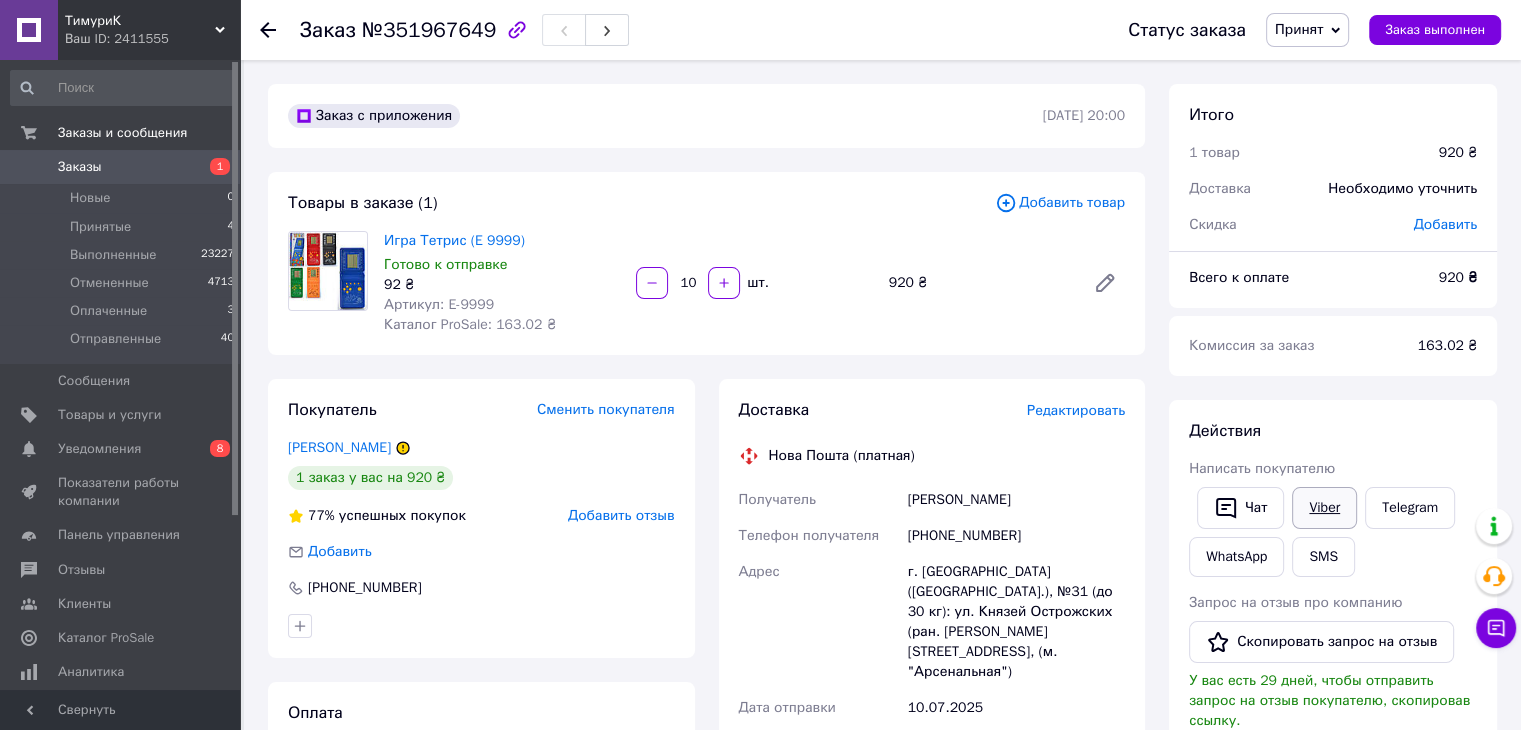 click on "Viber" at bounding box center [1324, 508] 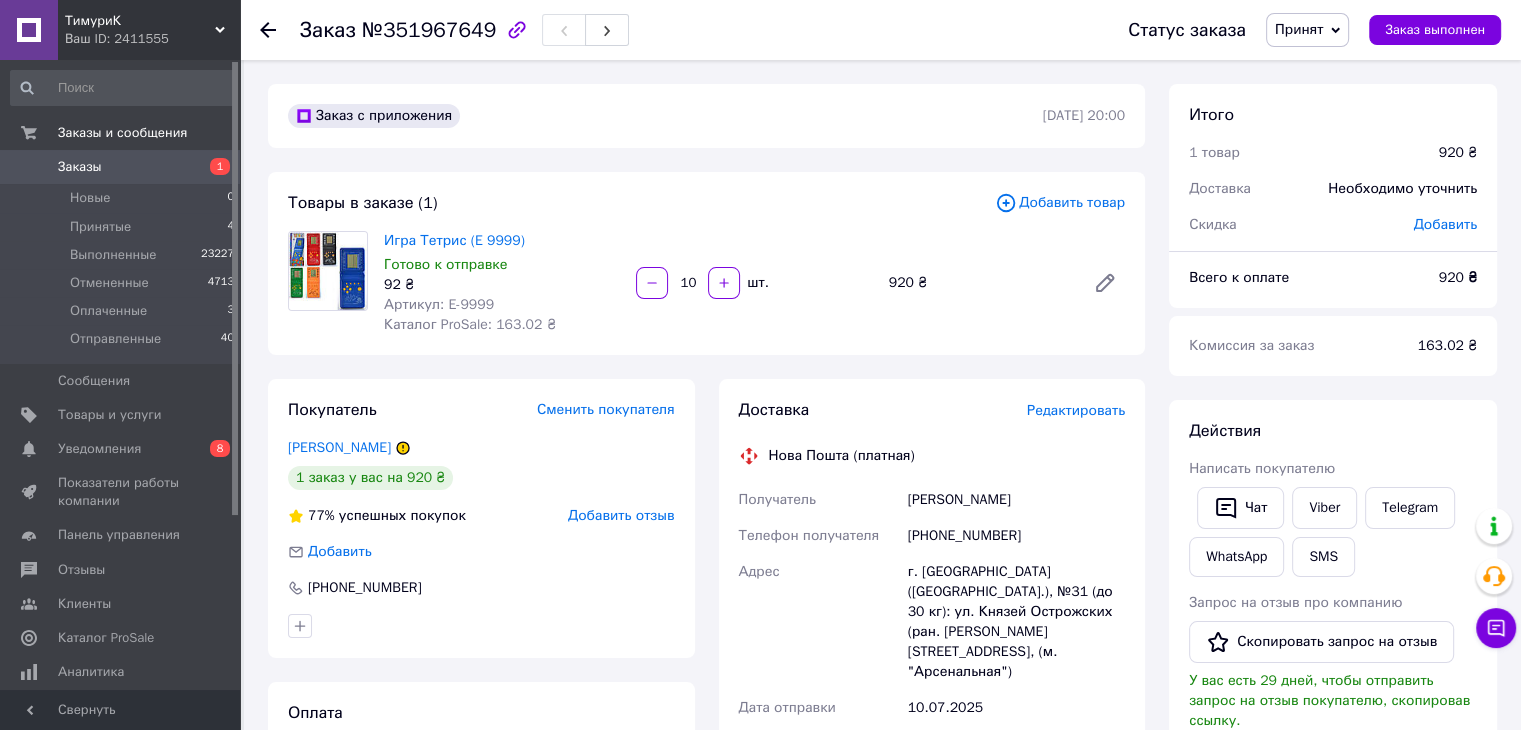 click on "Действия Написать покупателю   Чат Viber Telegram WhatsApp SMS Запрос на отзыв про компанию   Скопировать запрос на отзыв У вас есть 29 дней, чтобы отправить запрос на отзыв покупателю, скопировав ссылку.   Скачать PDF   Печать PDF   Дублировать заказ" at bounding box center [1333, 666] 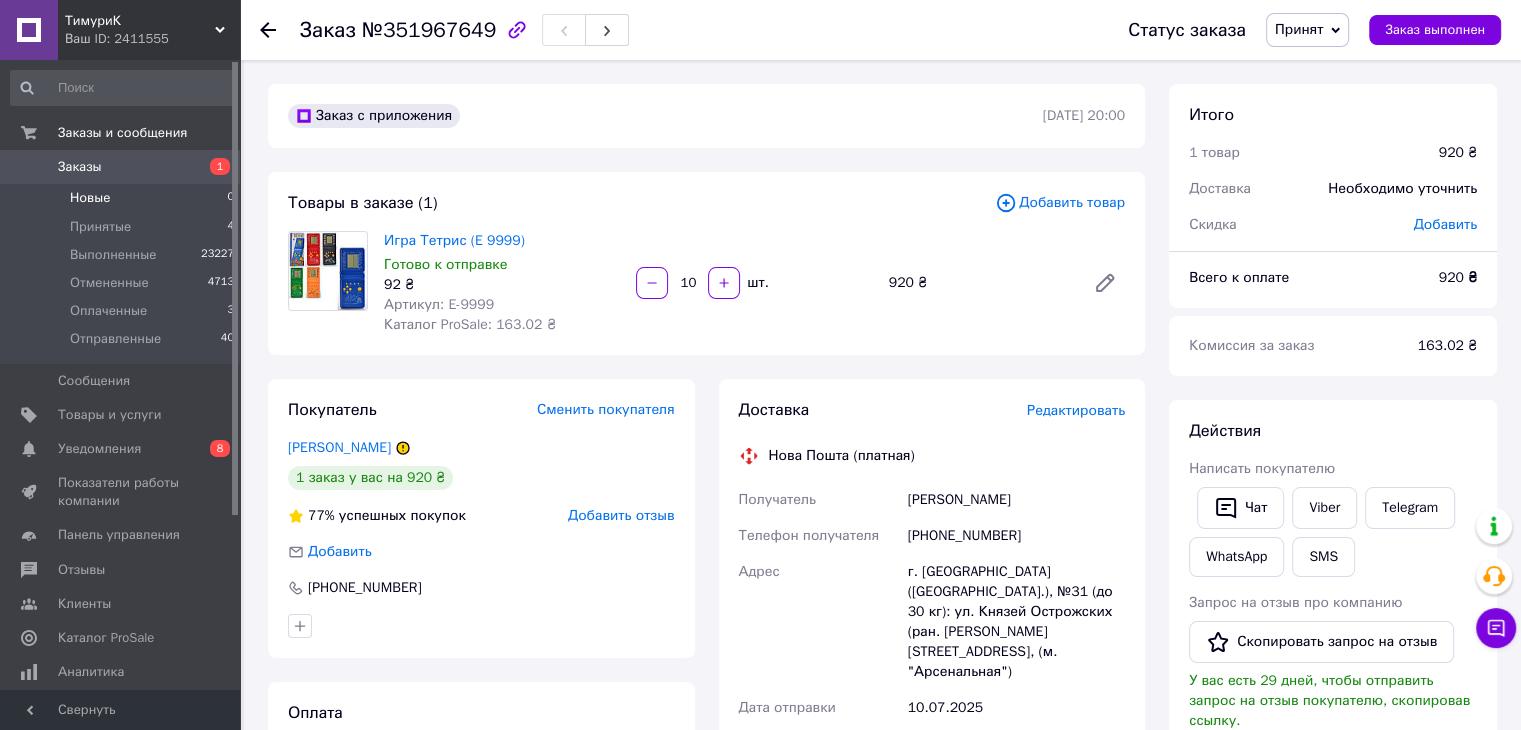 click on "Новые 0" at bounding box center (123, 198) 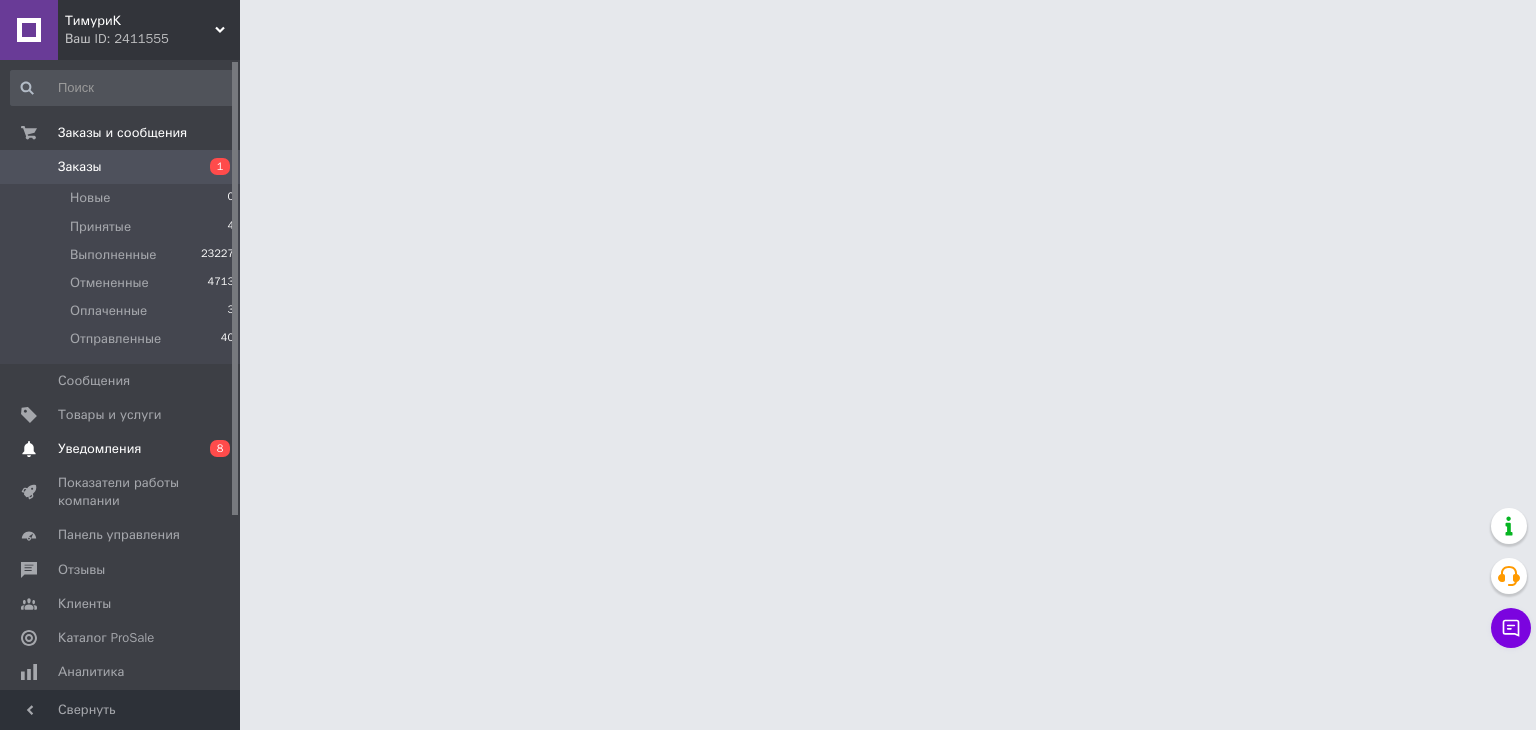 click on "Уведомления" at bounding box center [99, 449] 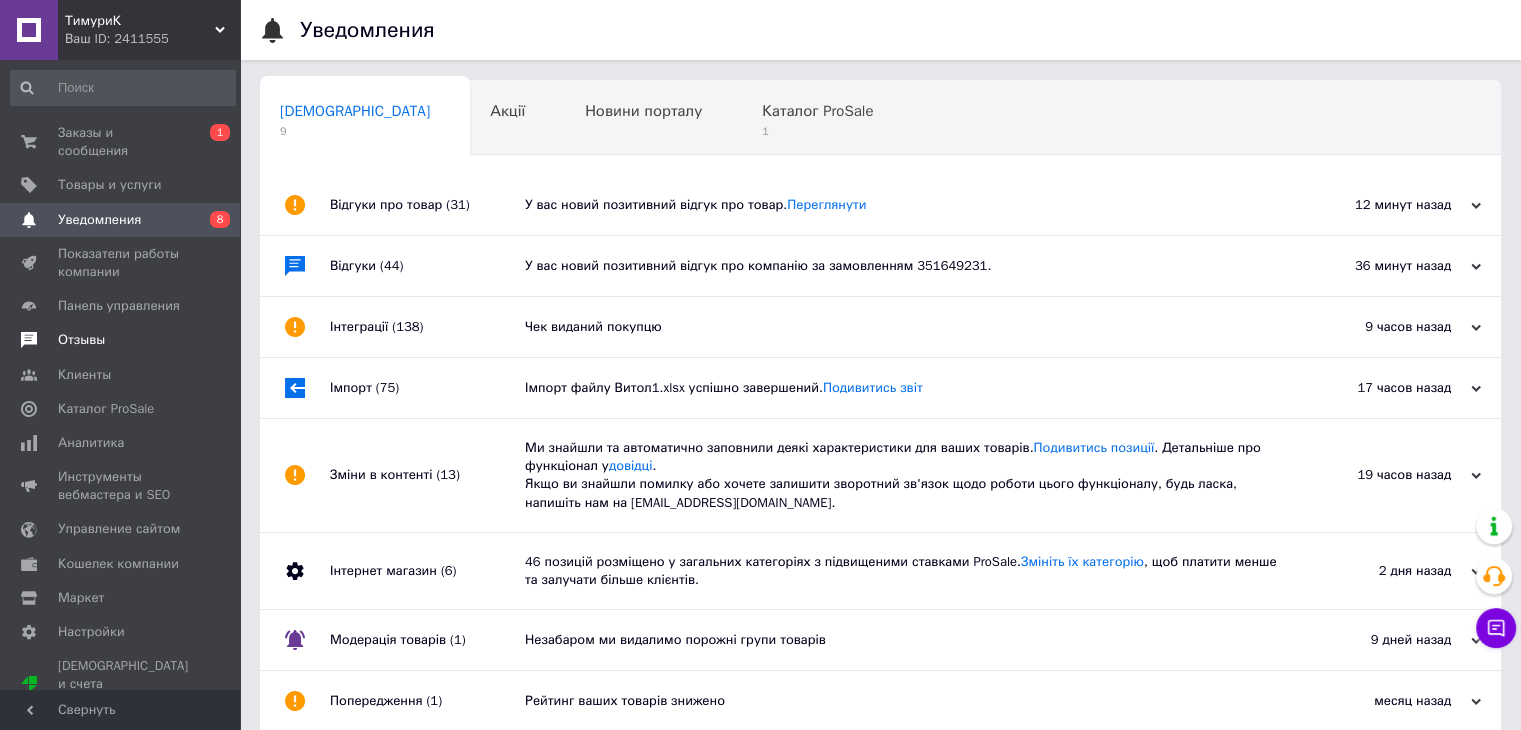 click on "Отзывы" at bounding box center (123, 340) 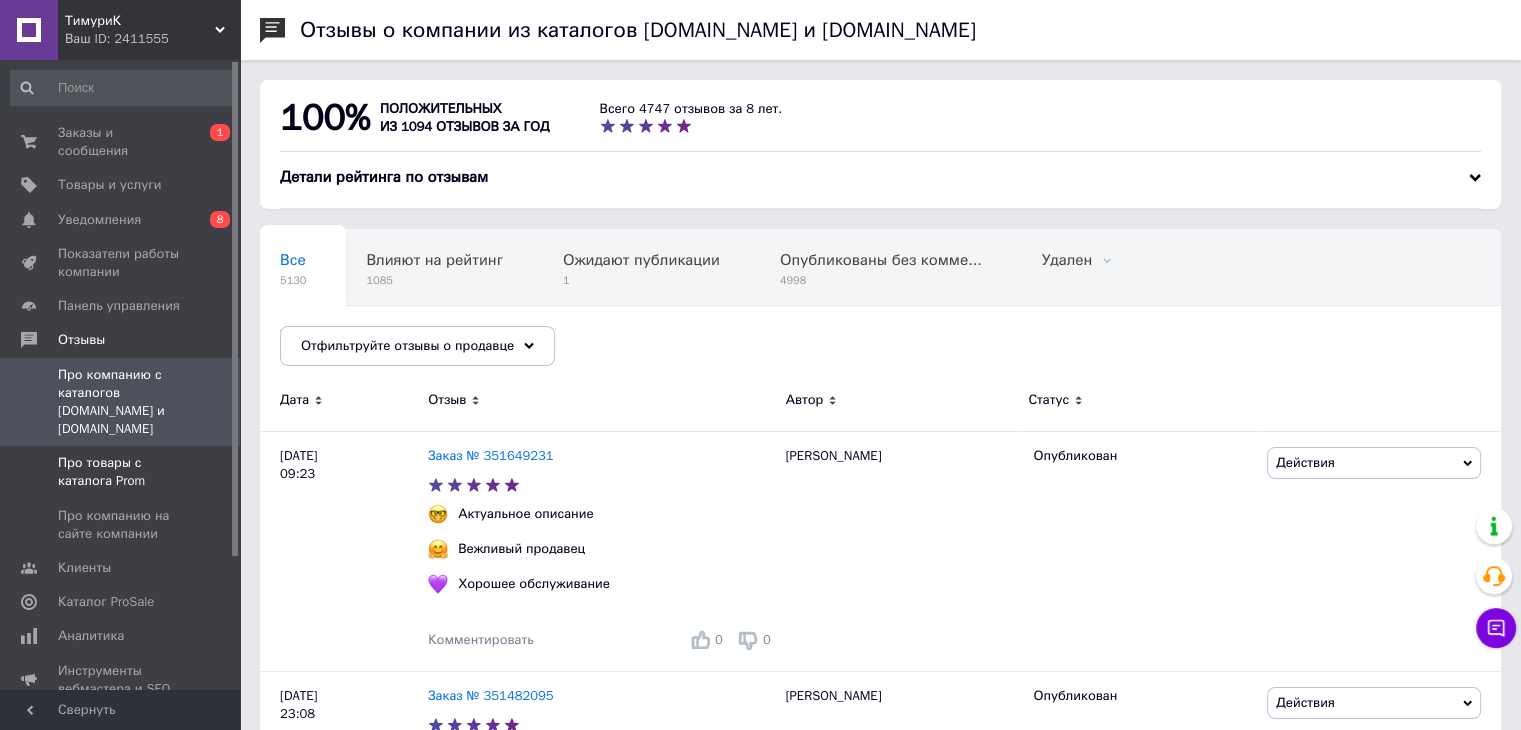 click on "Про товары с каталога Prom" at bounding box center (121, 472) 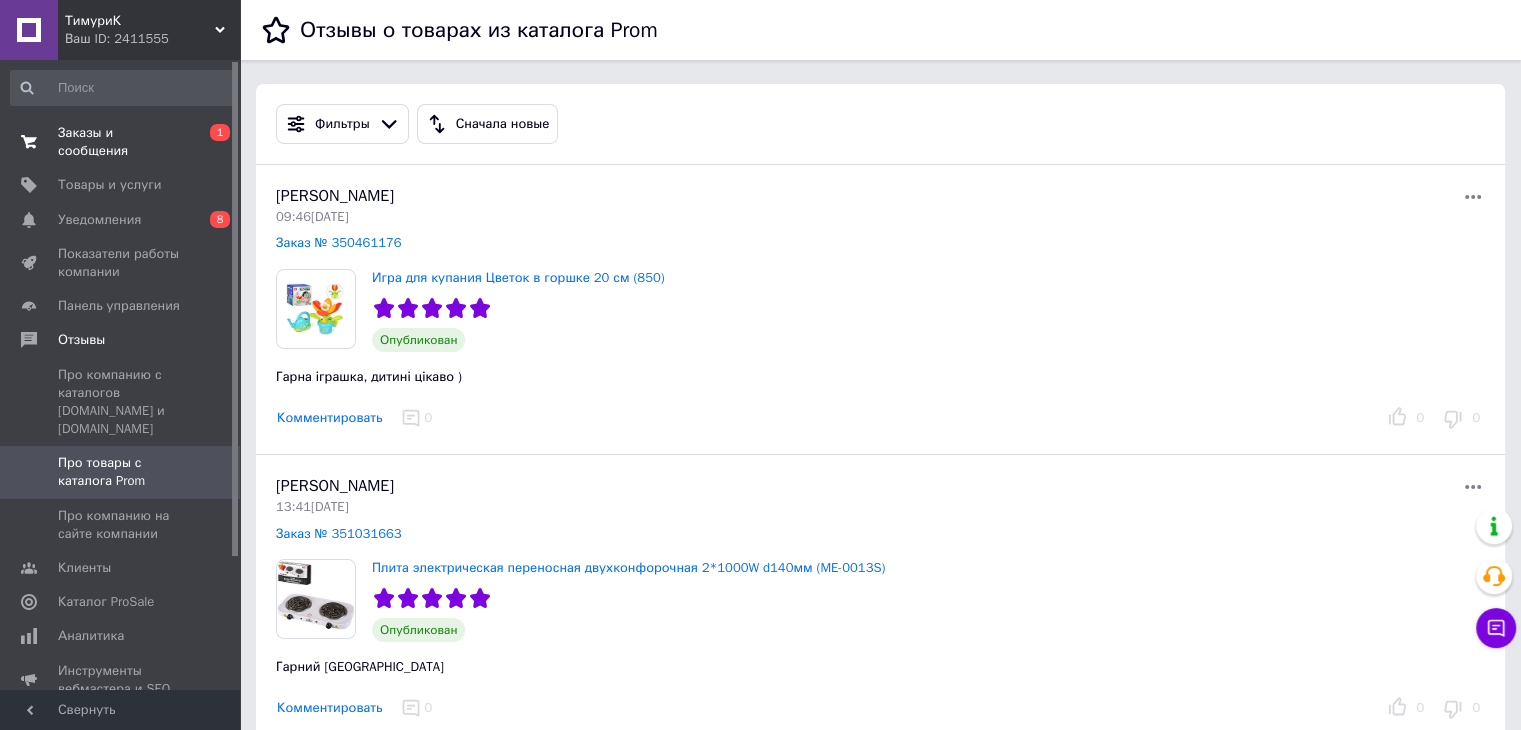 click on "Заказы и сообщения" at bounding box center (121, 142) 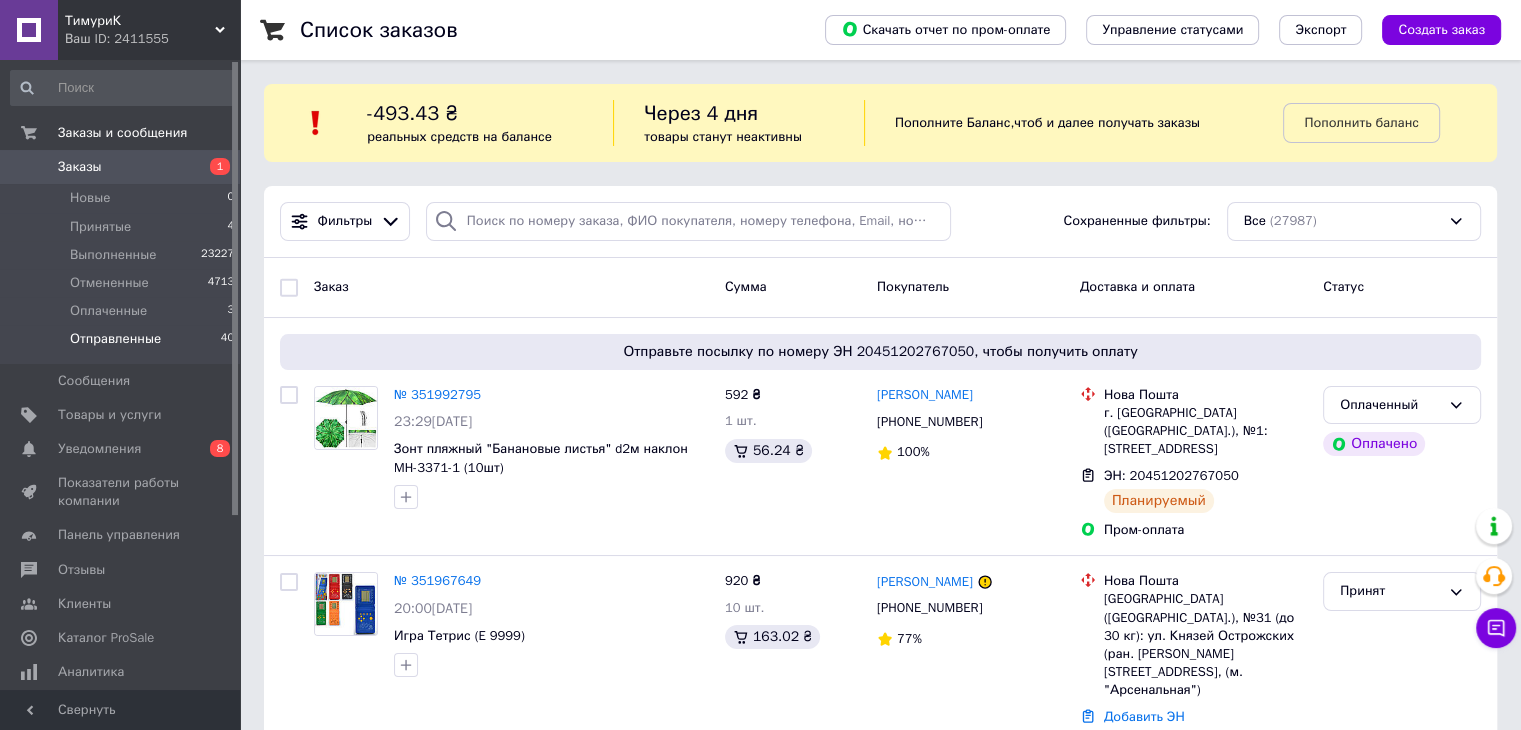 click on "Отправленные 40" at bounding box center [123, 344] 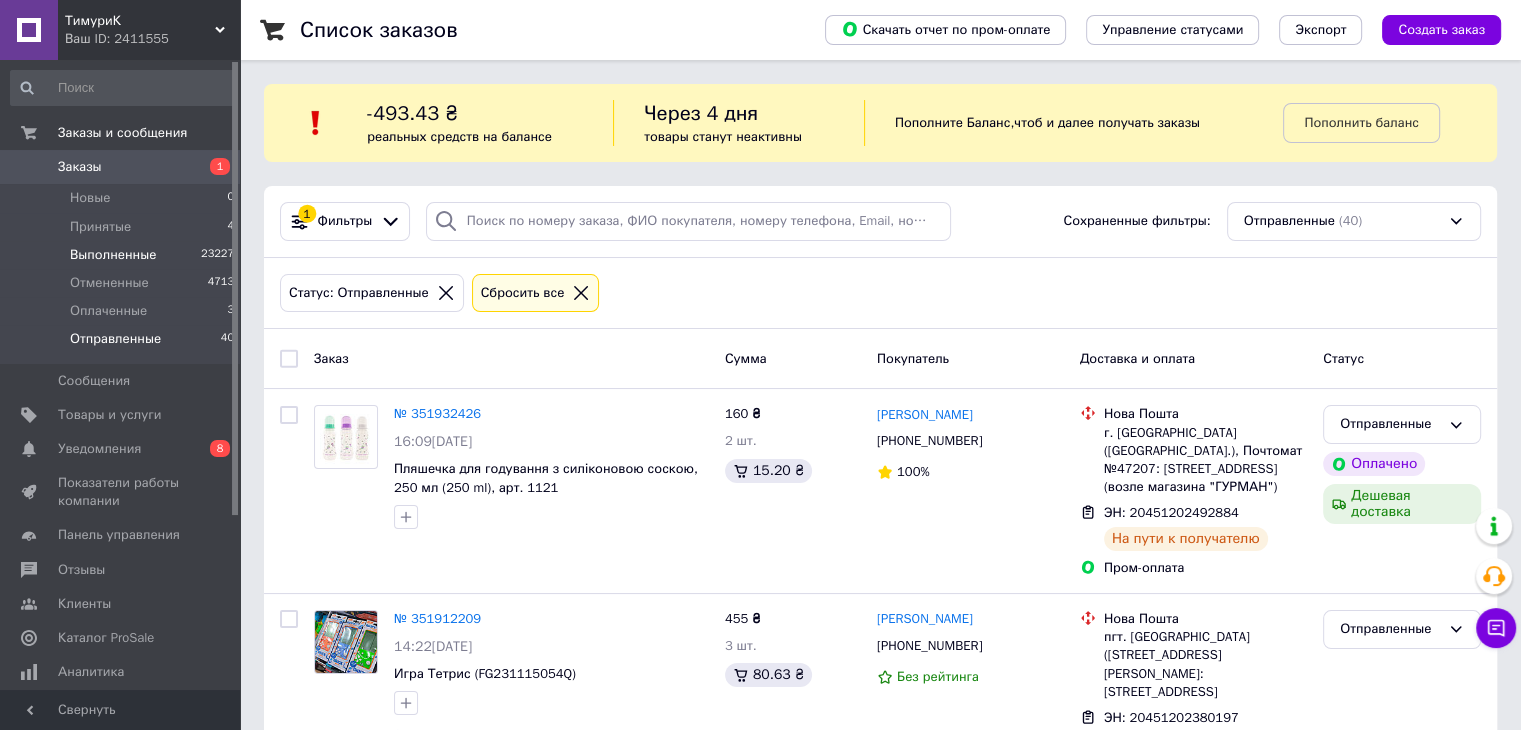 click on "Выполненные" at bounding box center [113, 255] 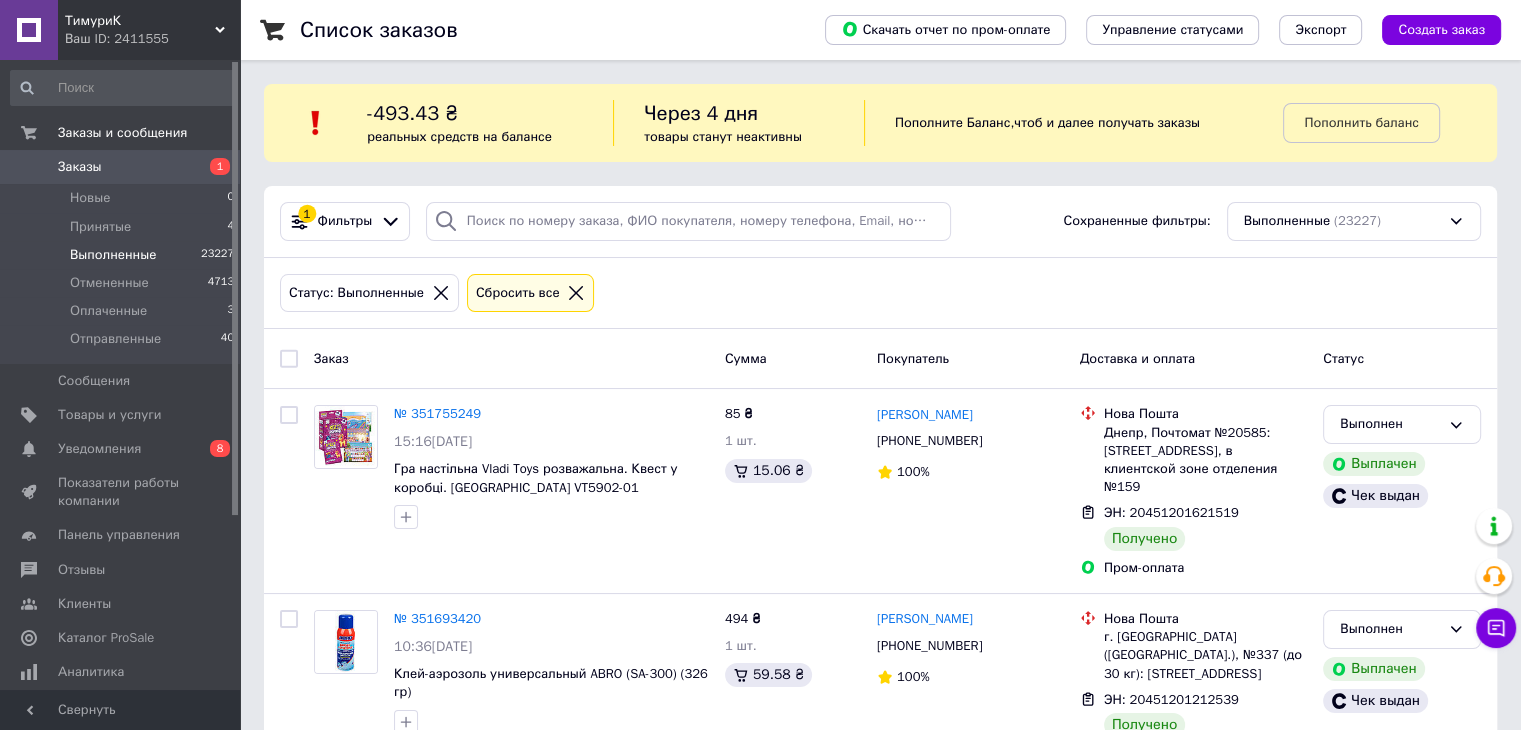 click on "Статус: Выполненные" at bounding box center (356, 293) 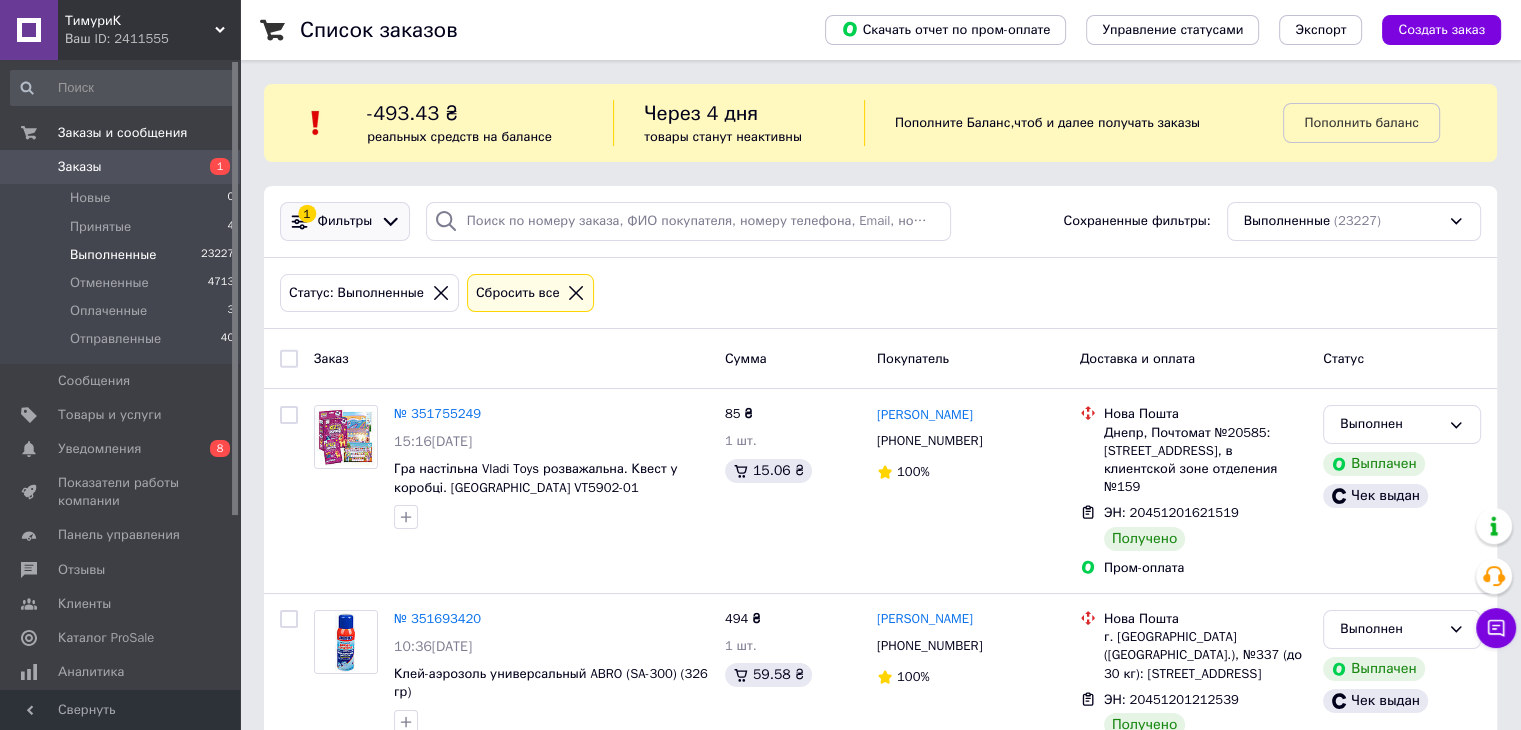 click on "1 Фильтры" at bounding box center (345, 221) 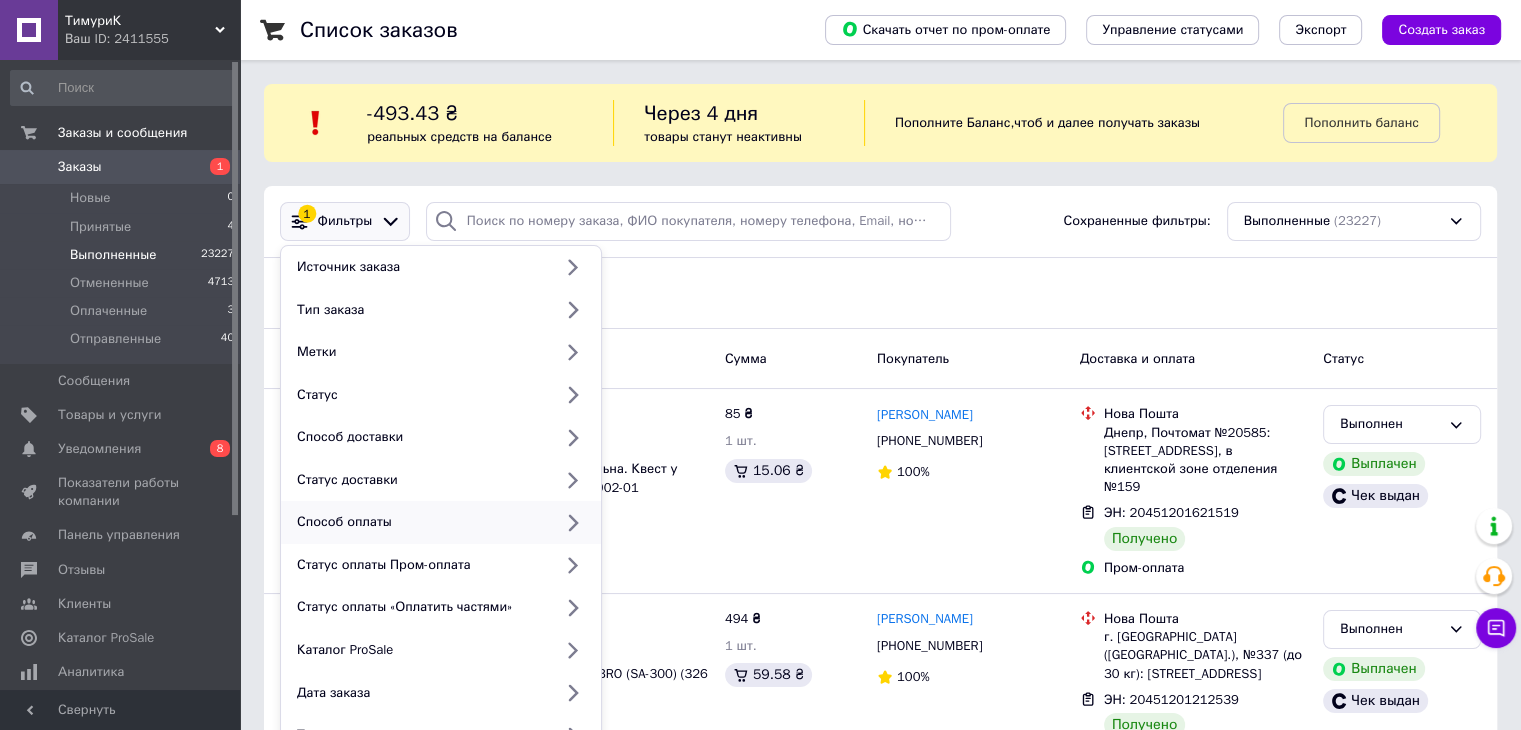 click on "Способ оплаты" at bounding box center [420, 522] 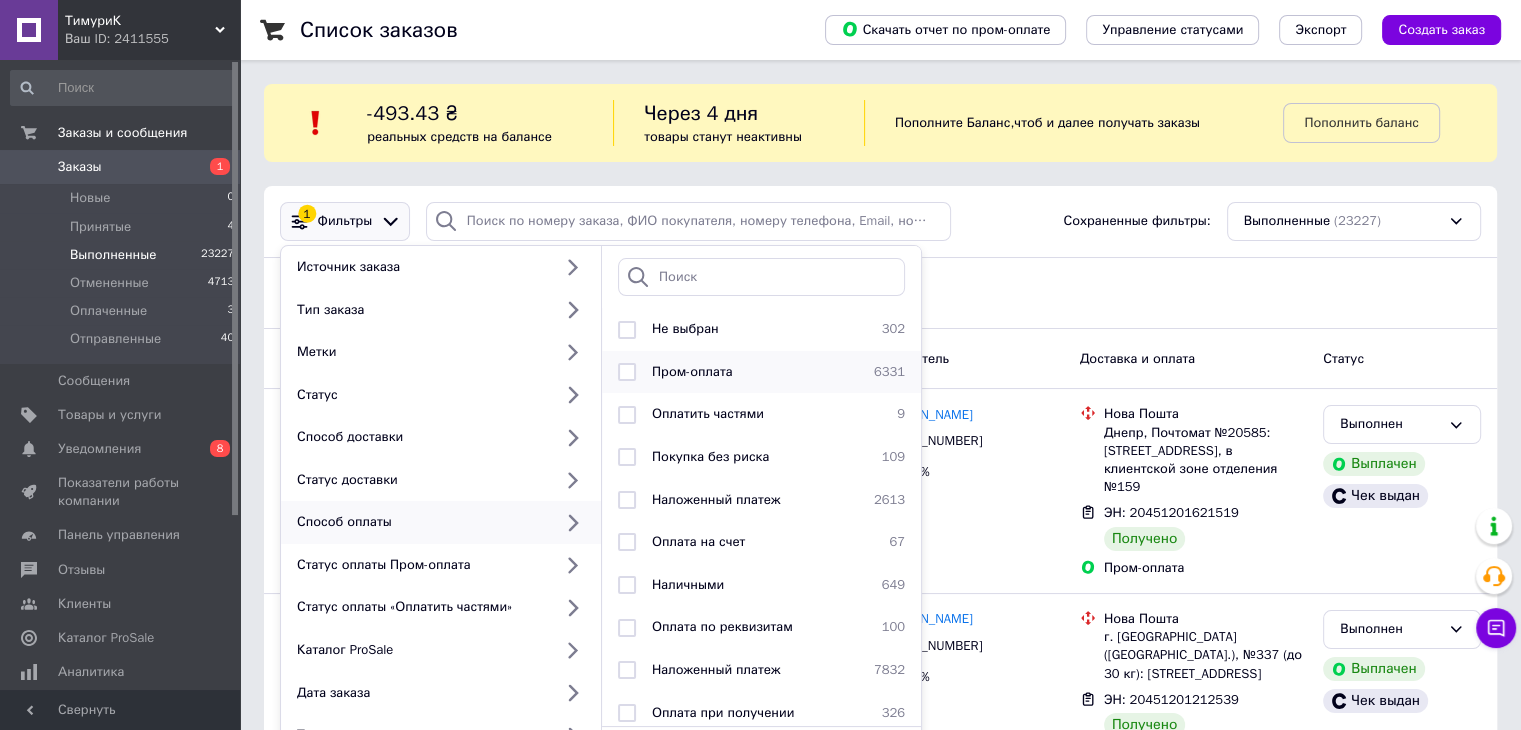 click on "Пром-оплата" at bounding box center (692, 371) 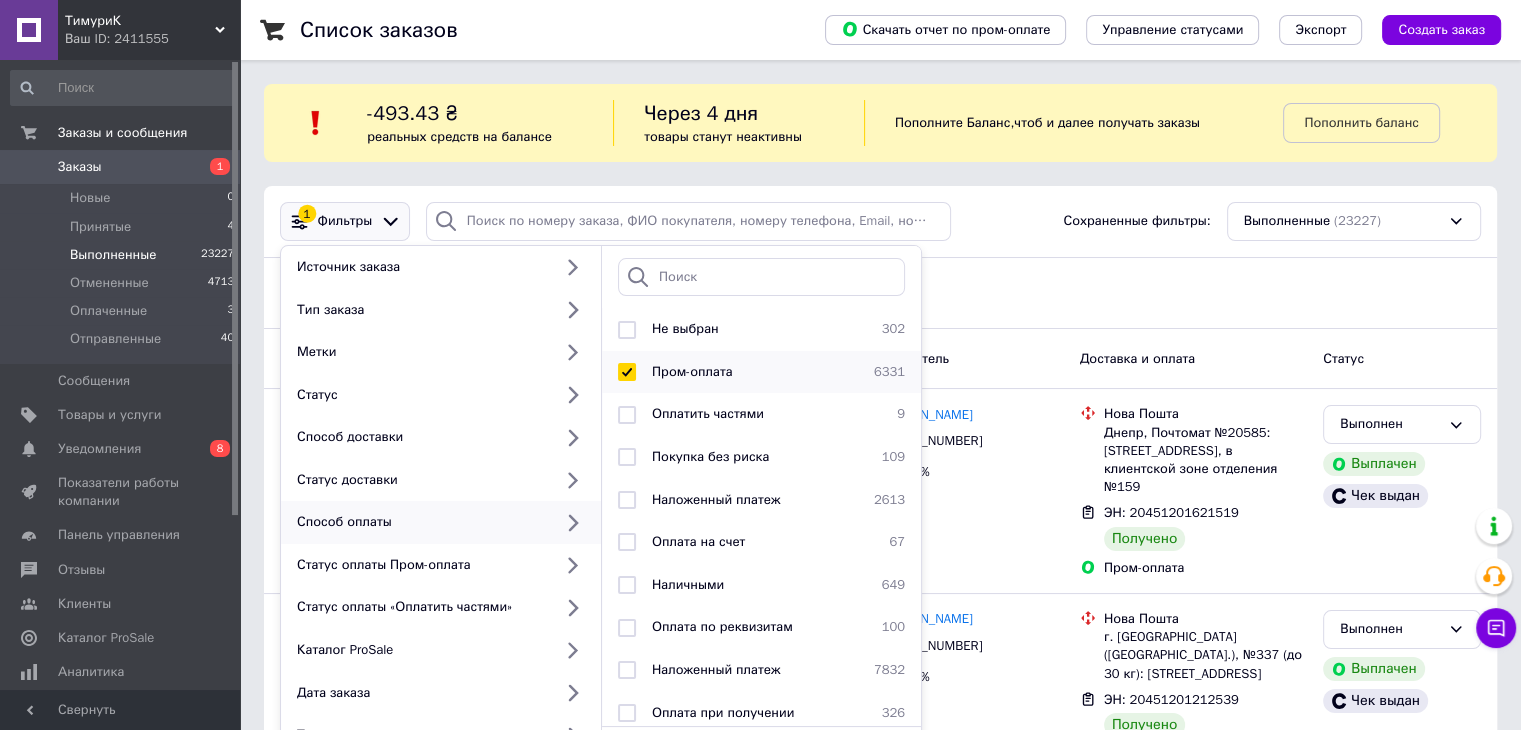 checkbox on "true" 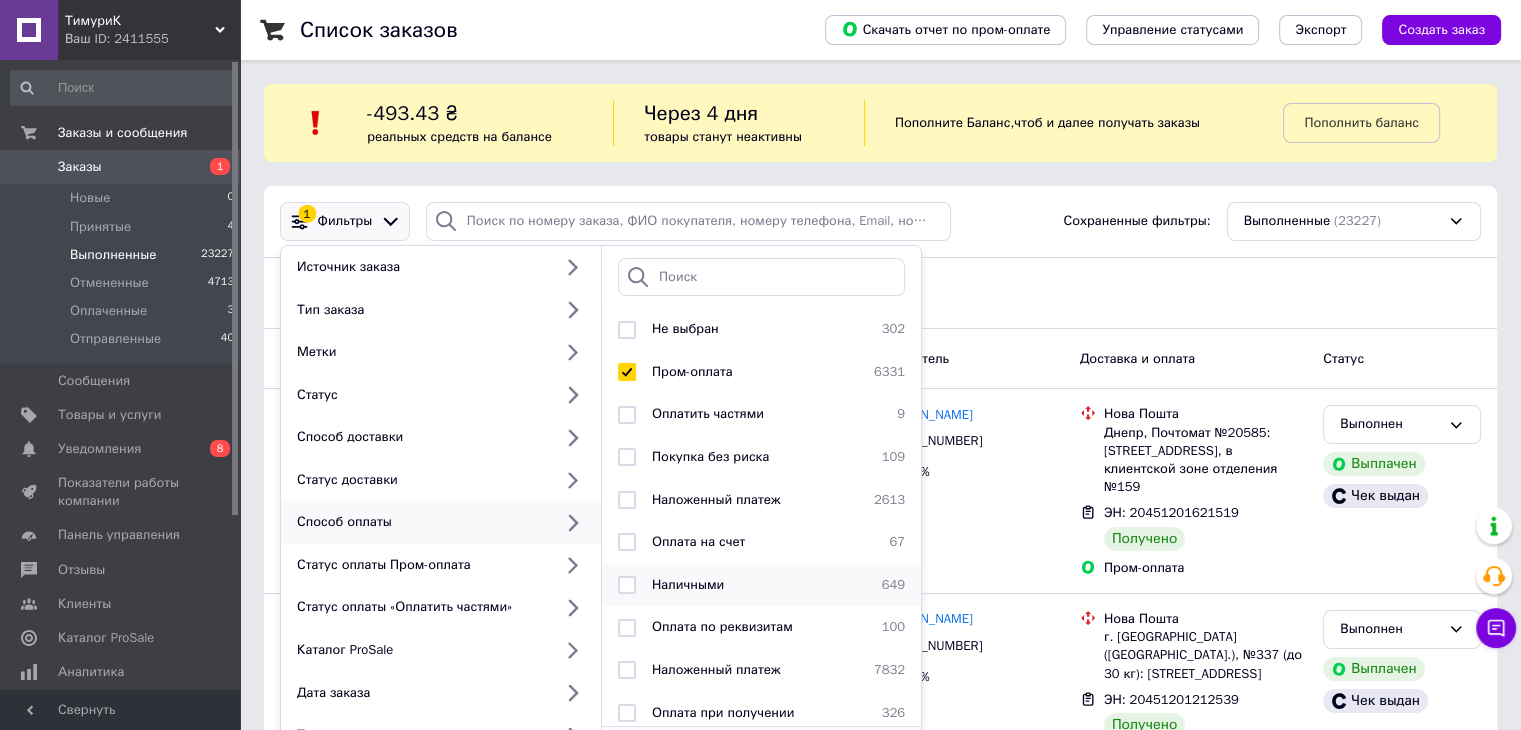 scroll, scrollTop: 400, scrollLeft: 0, axis: vertical 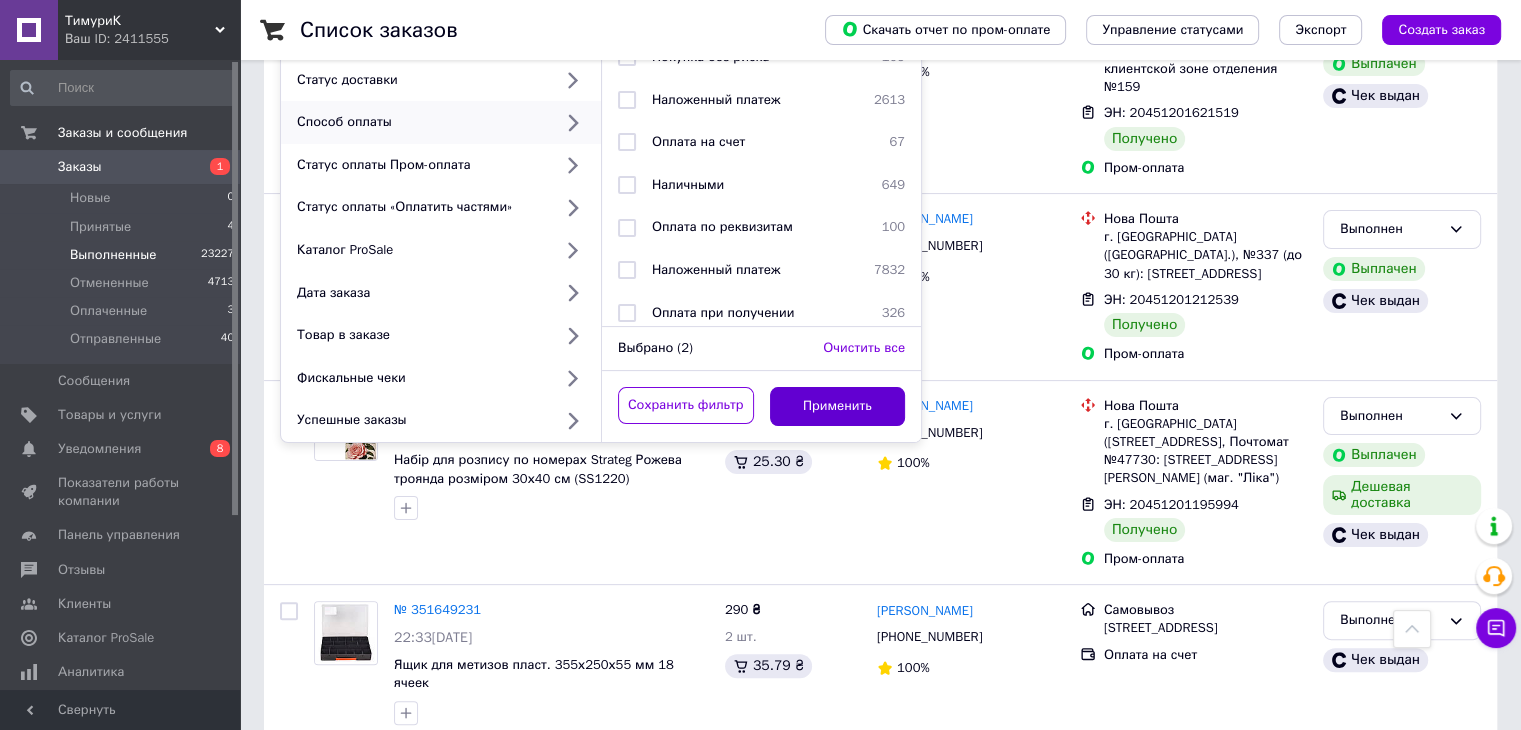 click on "Применить" at bounding box center [838, 406] 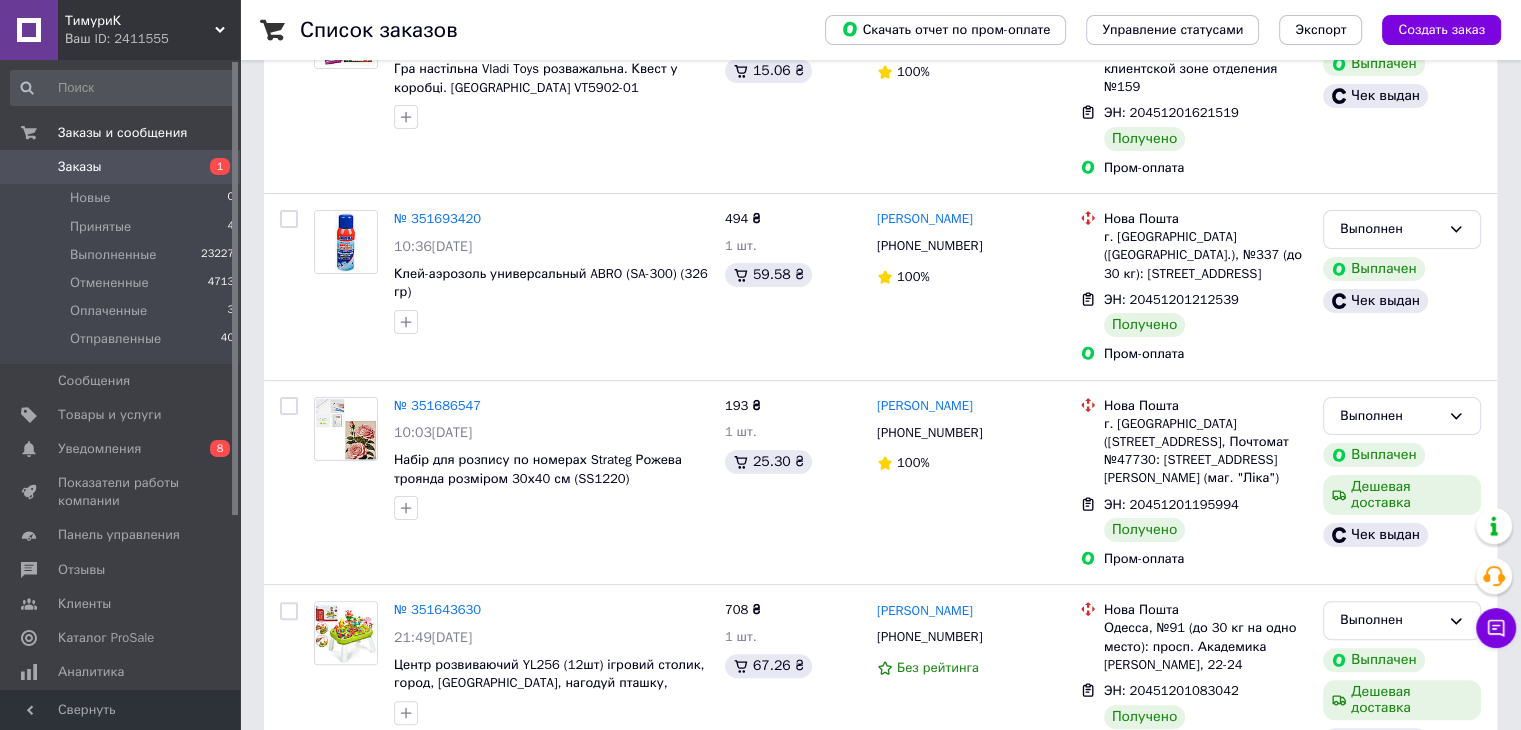 scroll, scrollTop: 0, scrollLeft: 0, axis: both 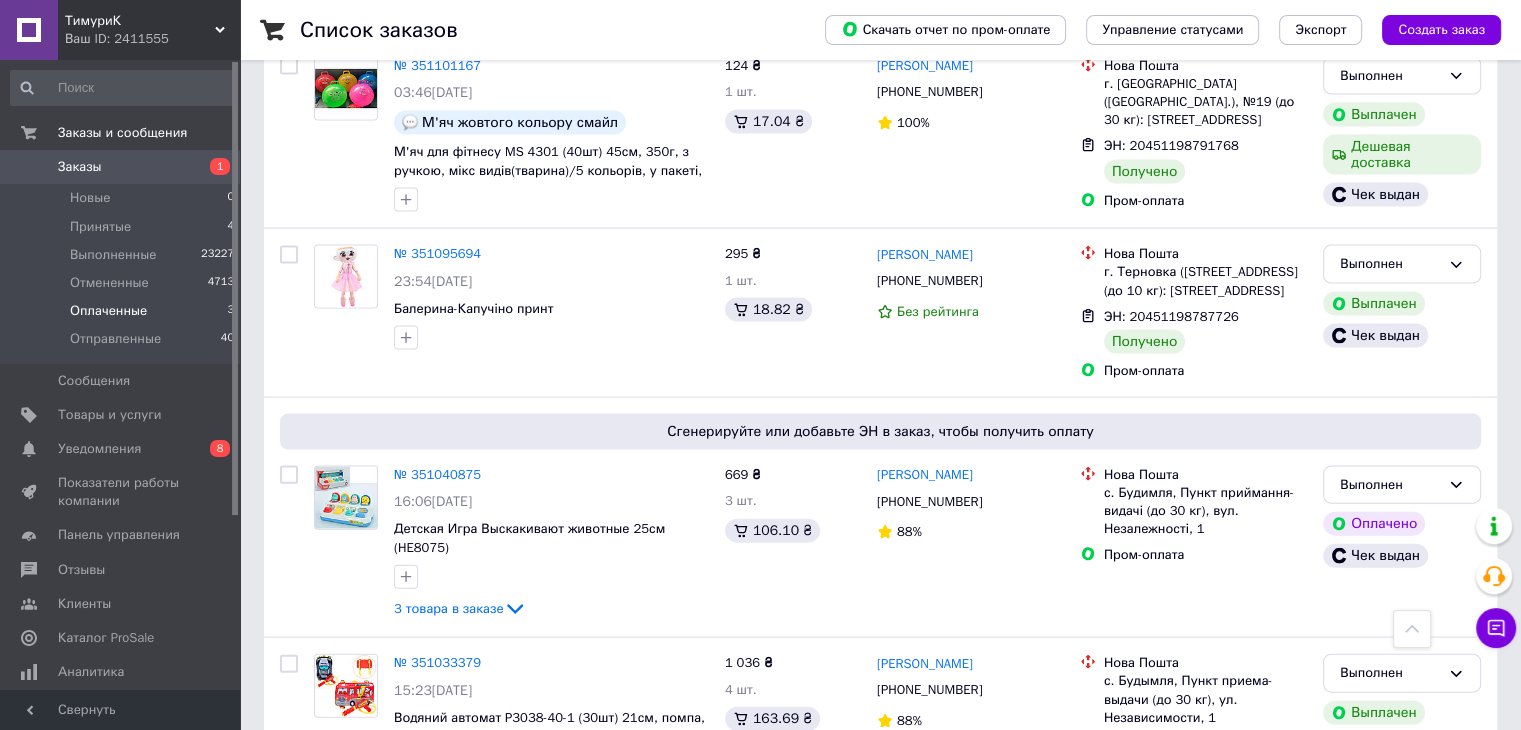 click on "Оплаченные" at bounding box center (108, 311) 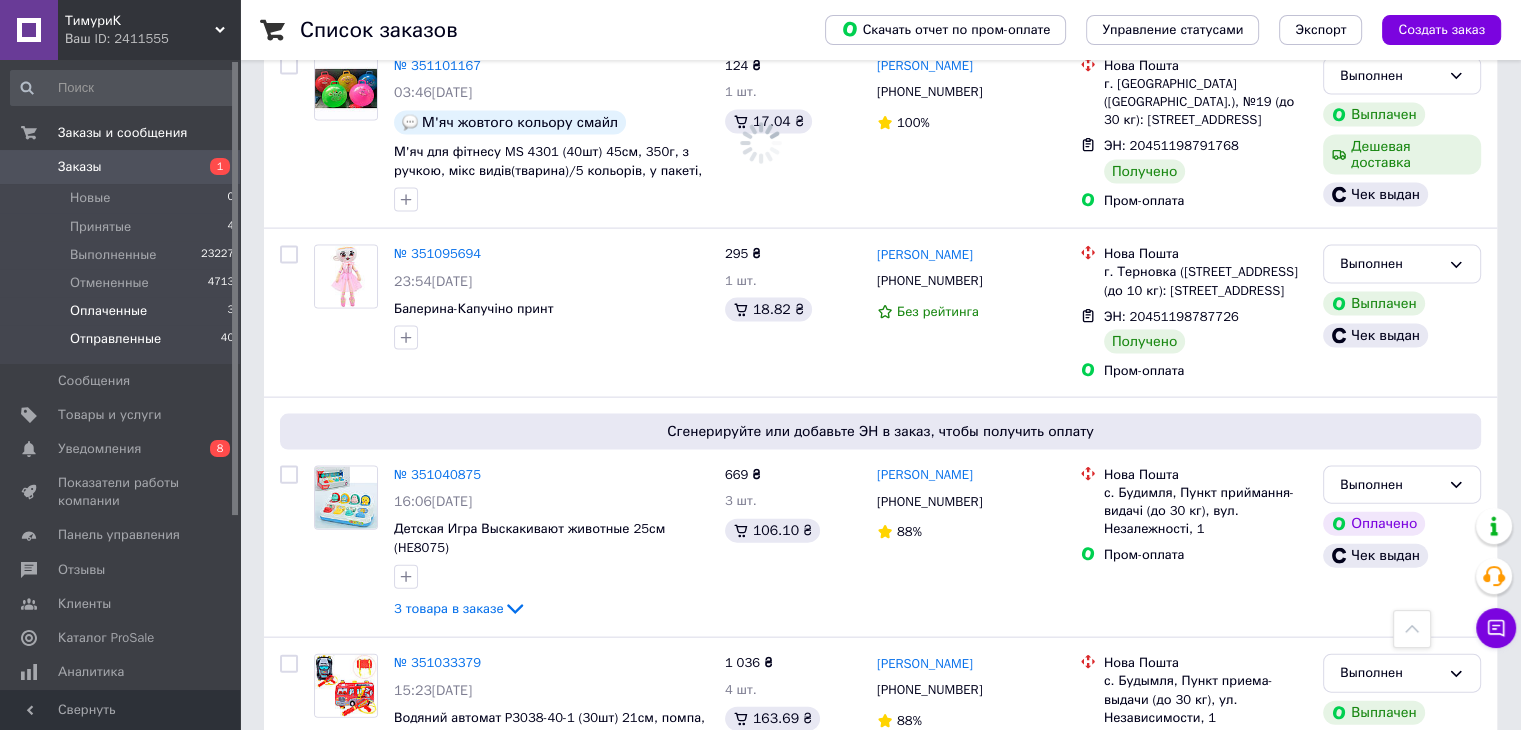 click on "Отправленные" at bounding box center [115, 339] 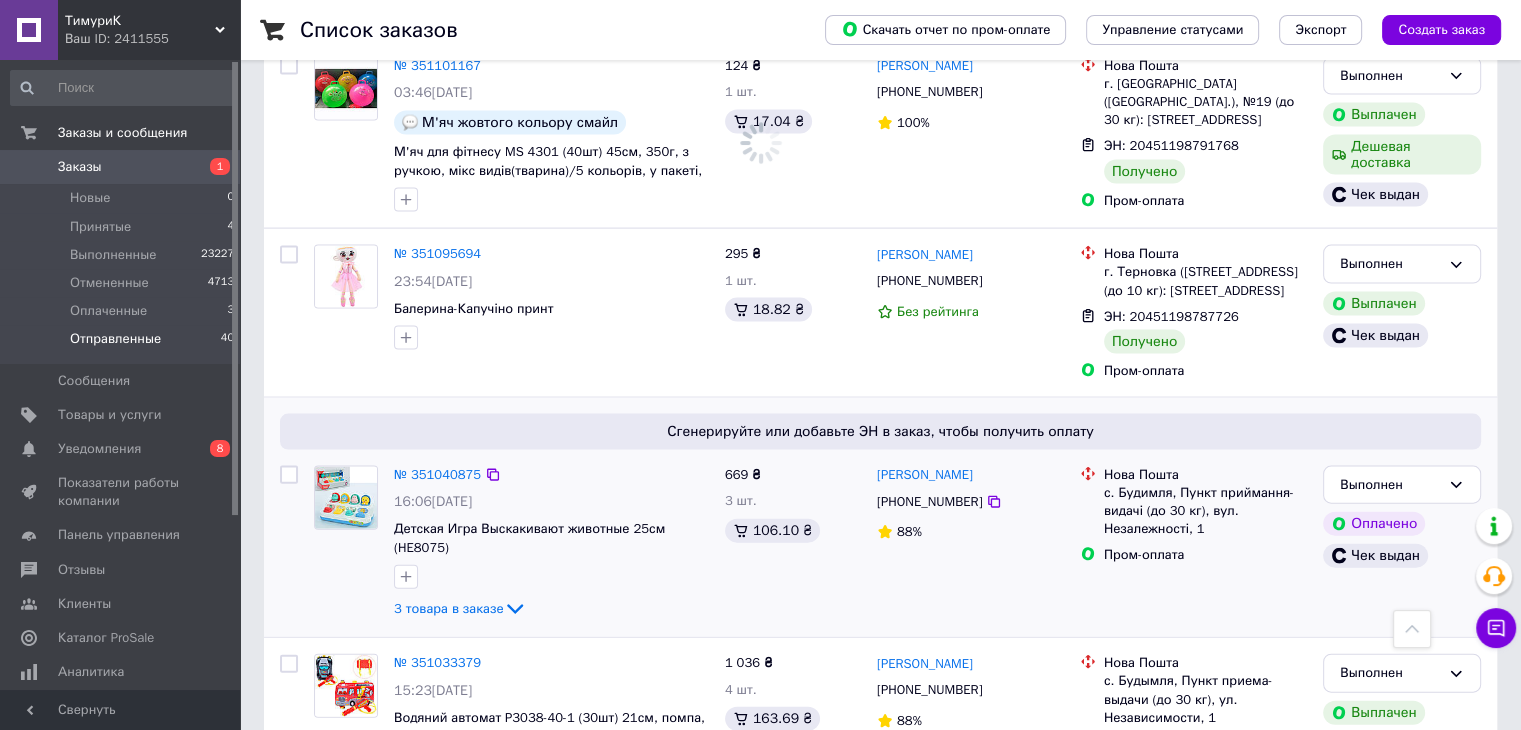 scroll, scrollTop: 0, scrollLeft: 0, axis: both 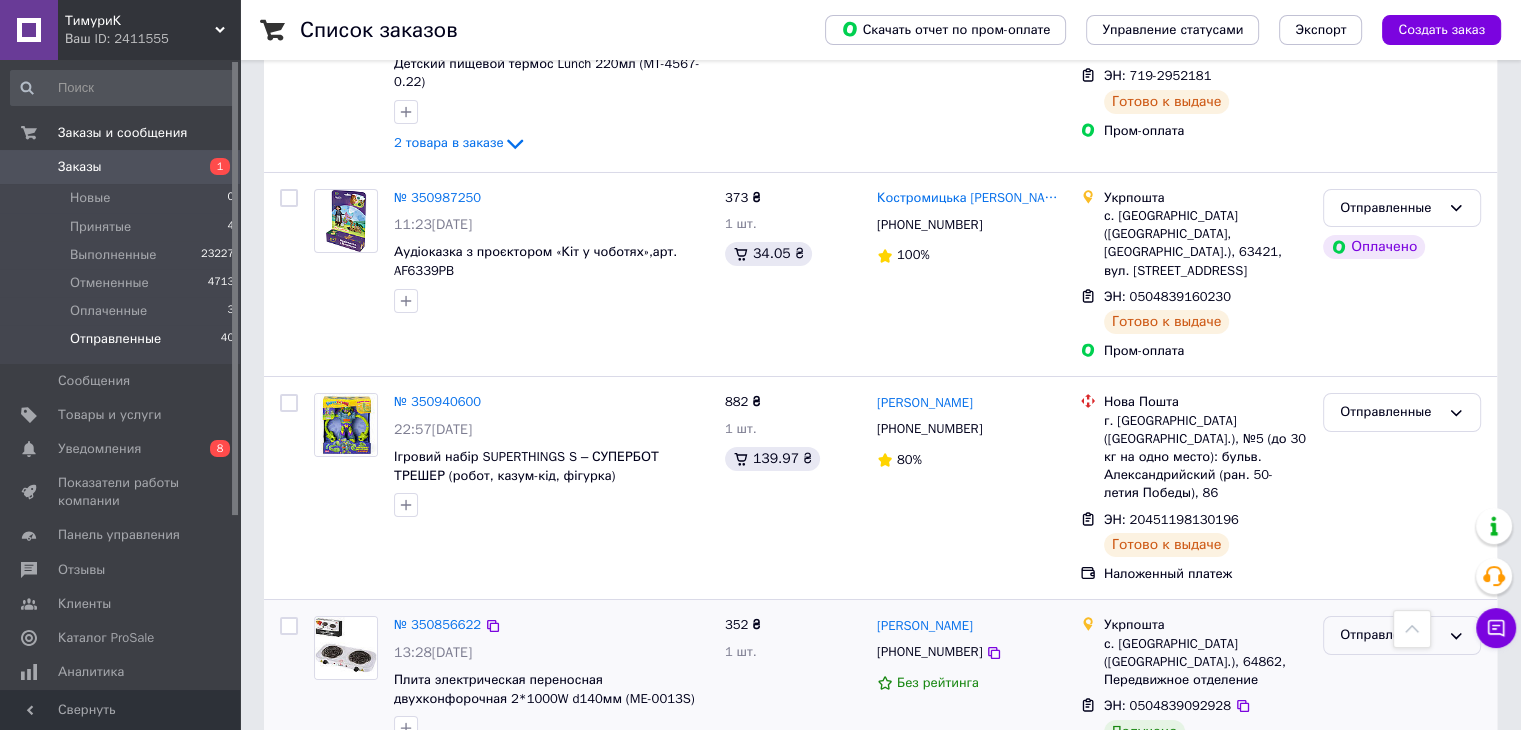 click on "Отправленные" at bounding box center [1390, 635] 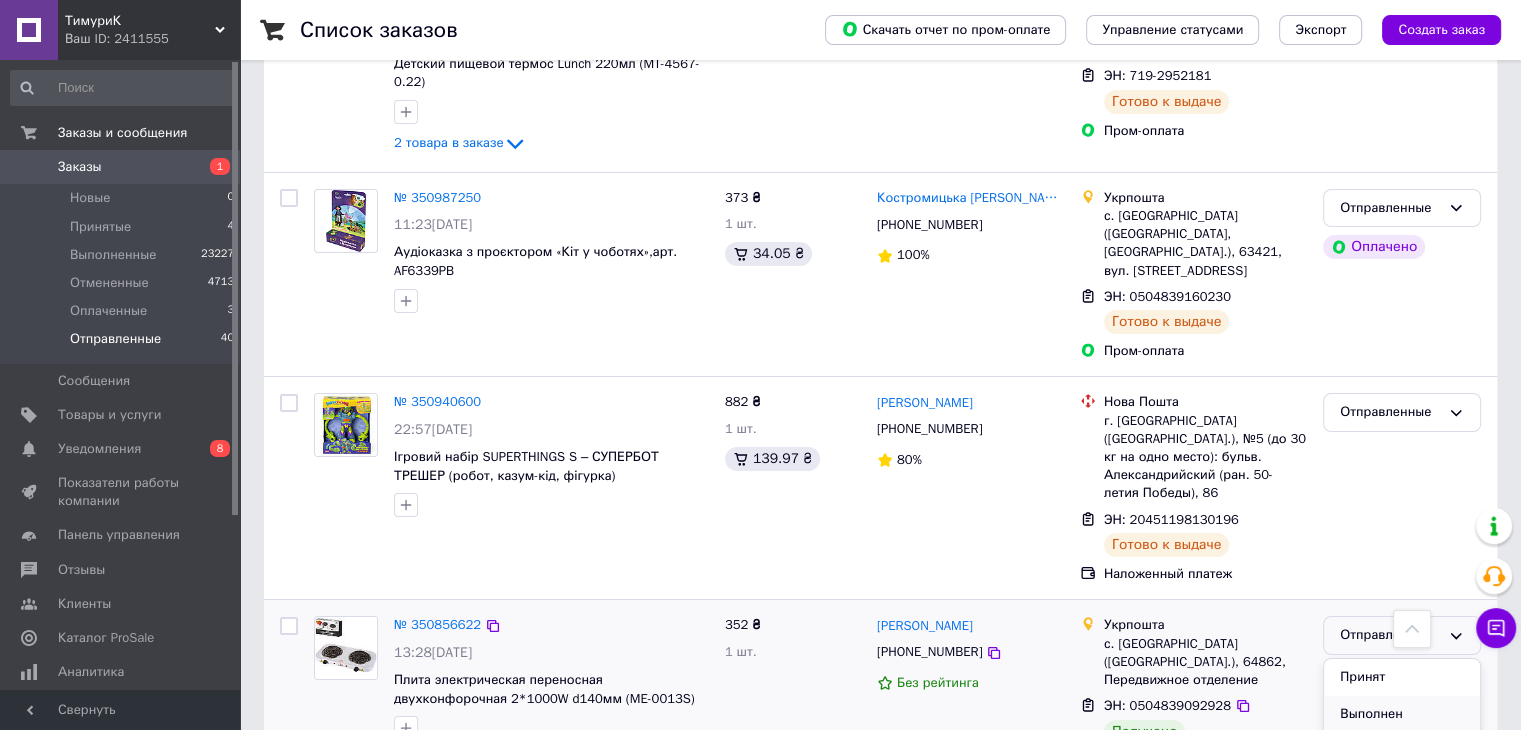click on "Выполнен" at bounding box center [1402, 714] 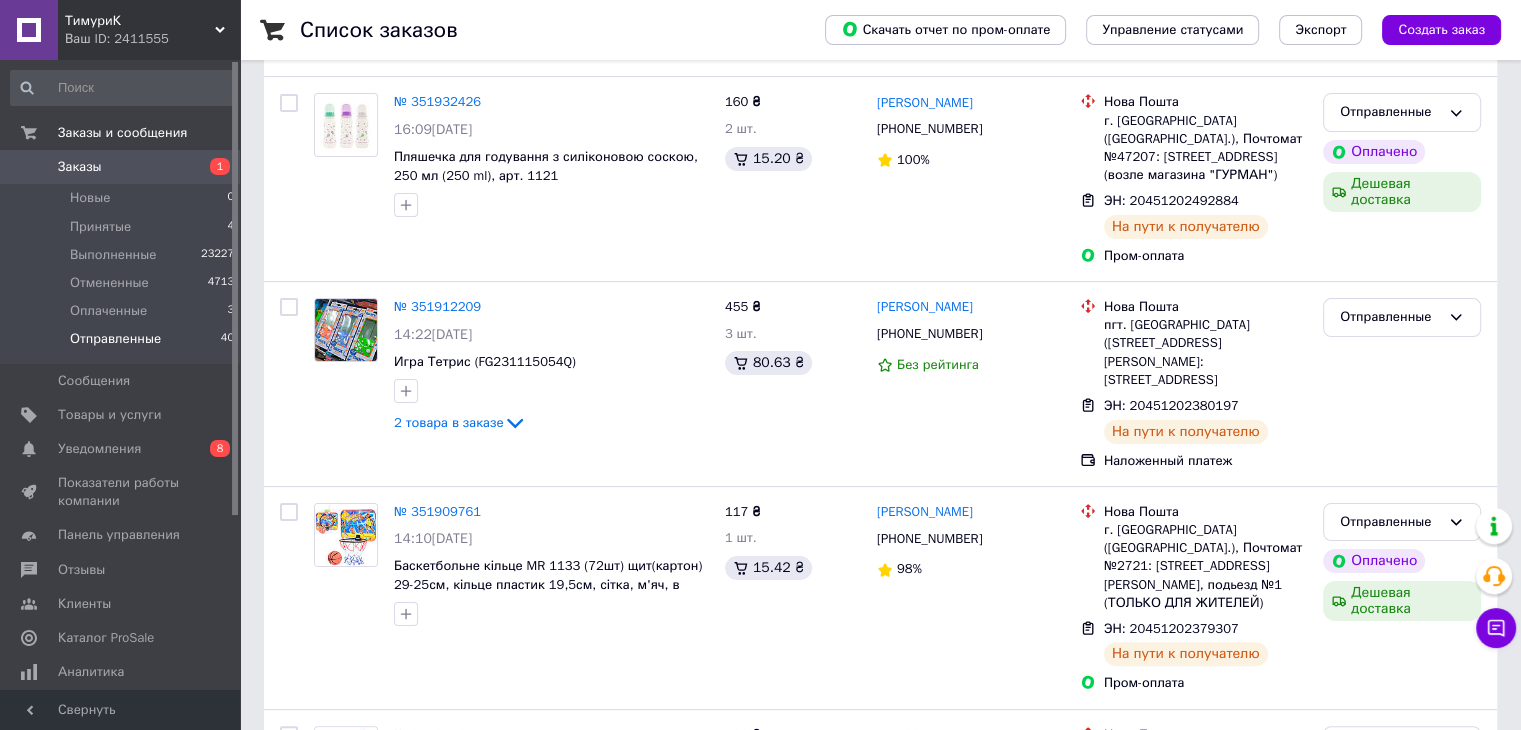 scroll, scrollTop: 12, scrollLeft: 0, axis: vertical 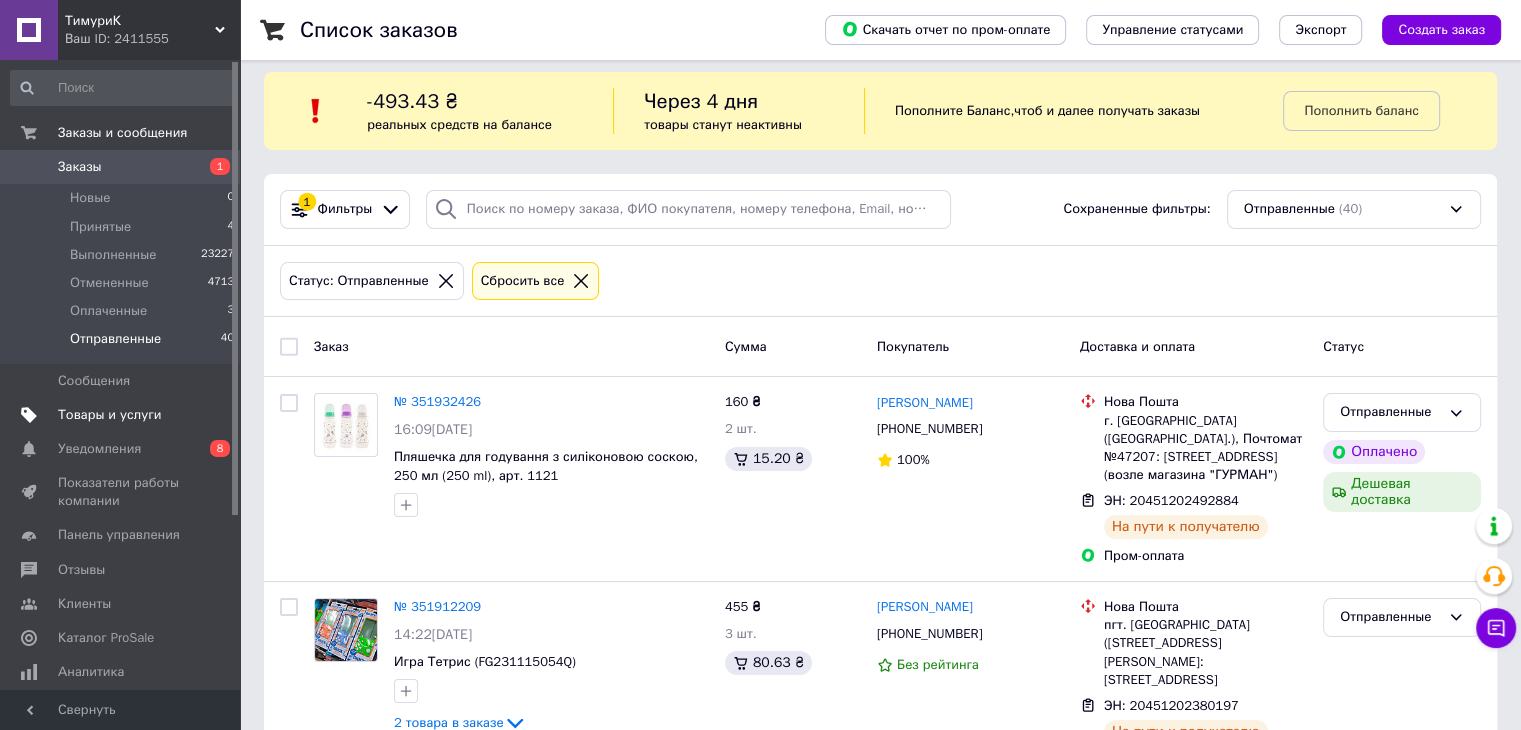 click on "Товары и услуги" at bounding box center (110, 415) 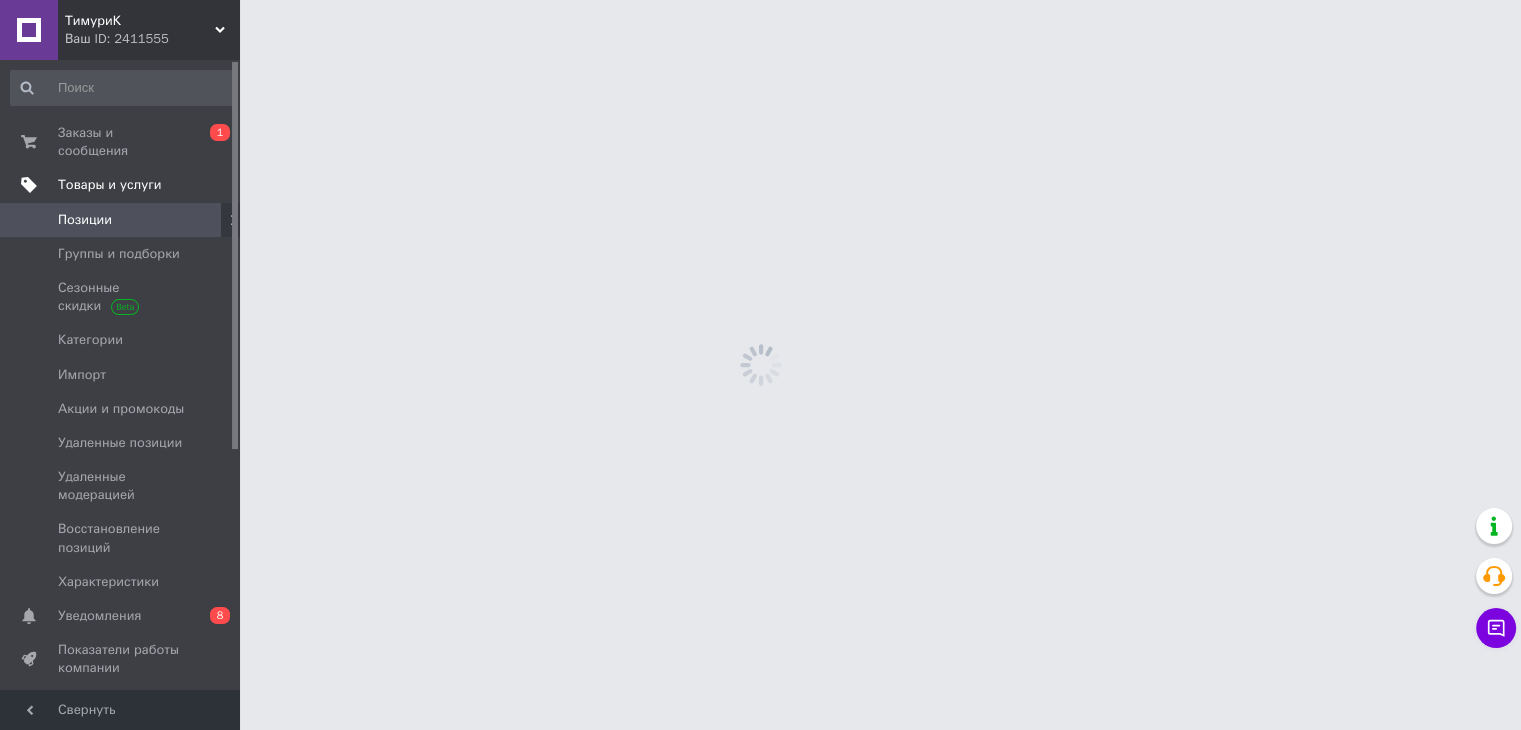 scroll, scrollTop: 0, scrollLeft: 0, axis: both 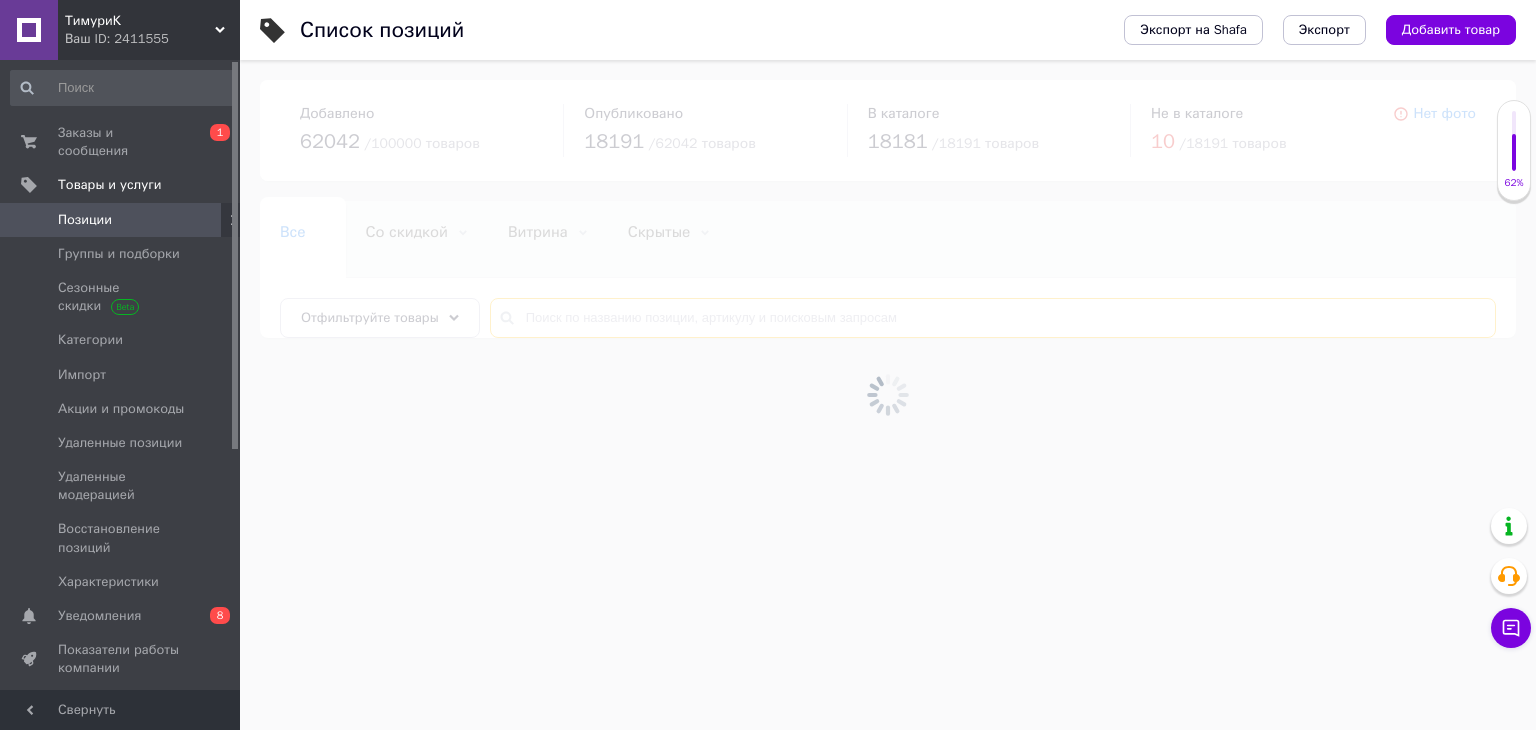 click at bounding box center [993, 318] 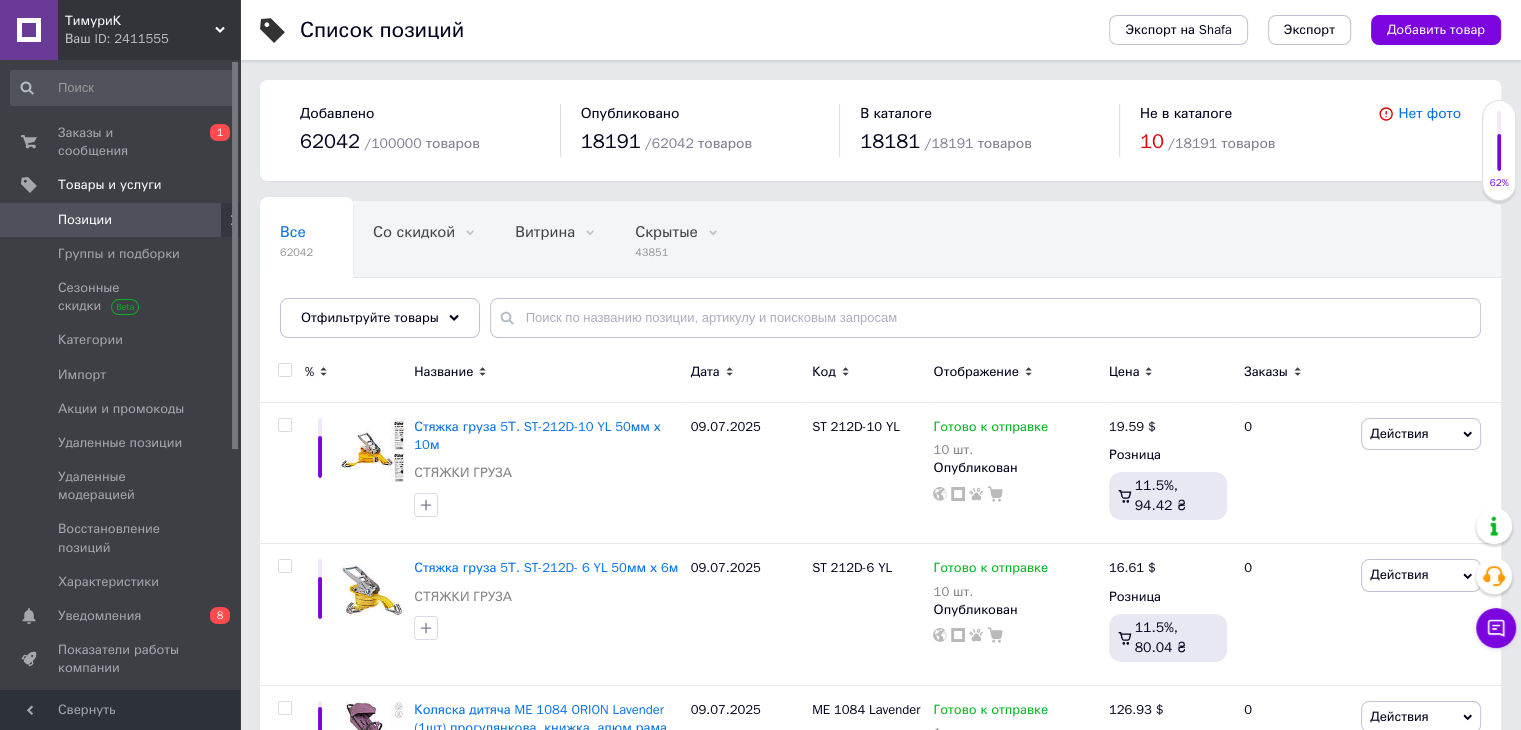 click on "Все 62042 Со скидкой 0 Удалить Редактировать Витрина 0 Удалить Редактировать Скрытые 43851 Удалить Редактировать Опубликованные 18191 Удалить Редактировать Ok Отфильтровано...  Сохранить" at bounding box center (880, 279) 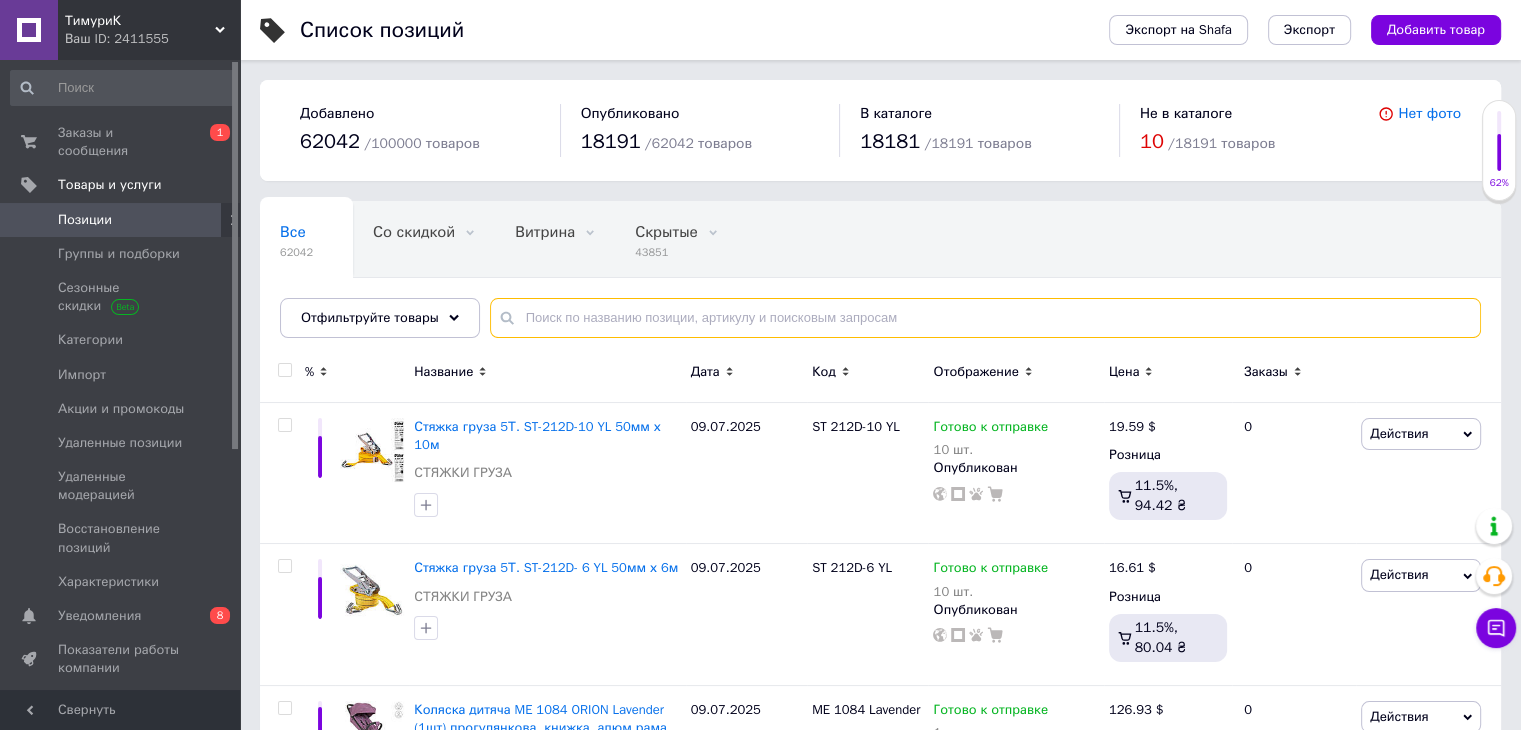 click at bounding box center [985, 318] 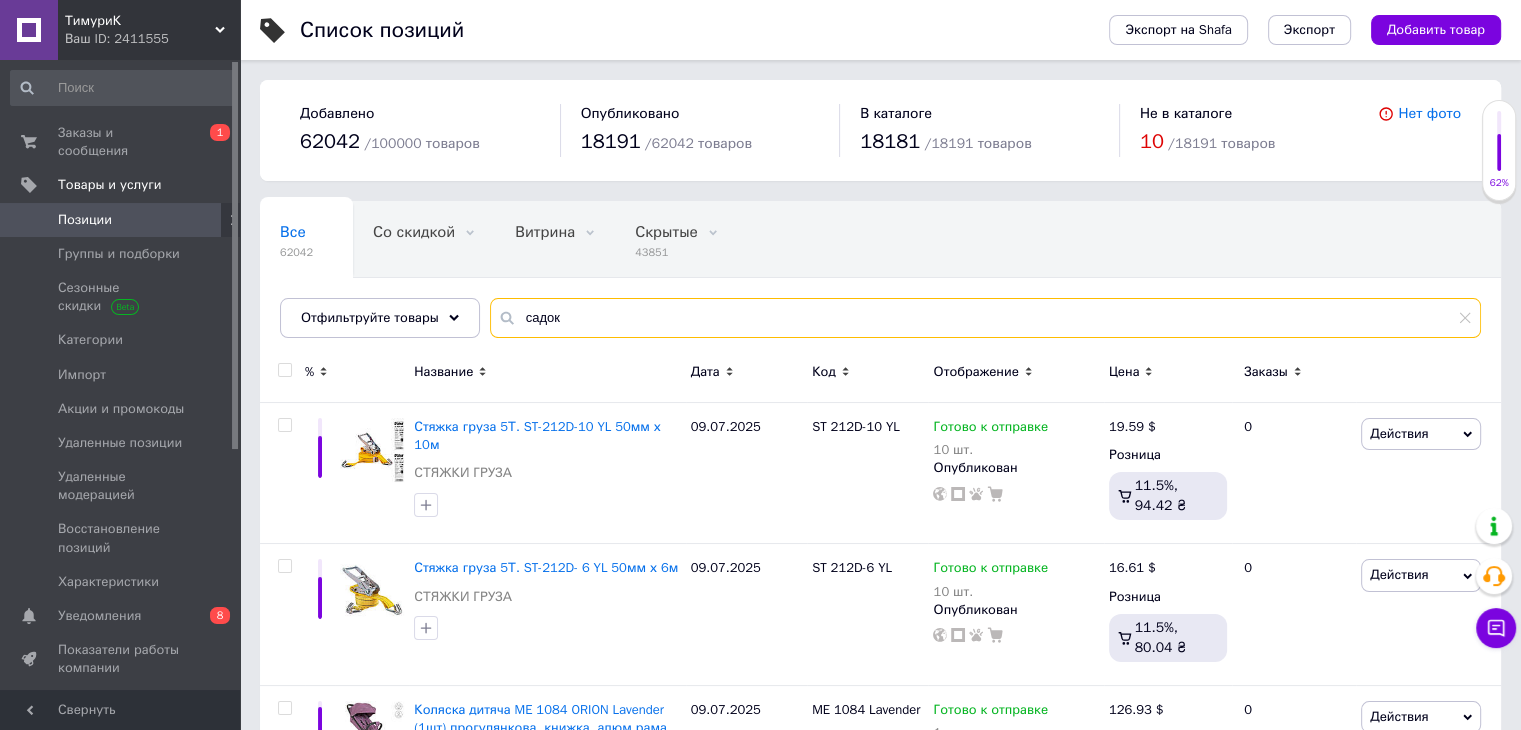 type on "садок" 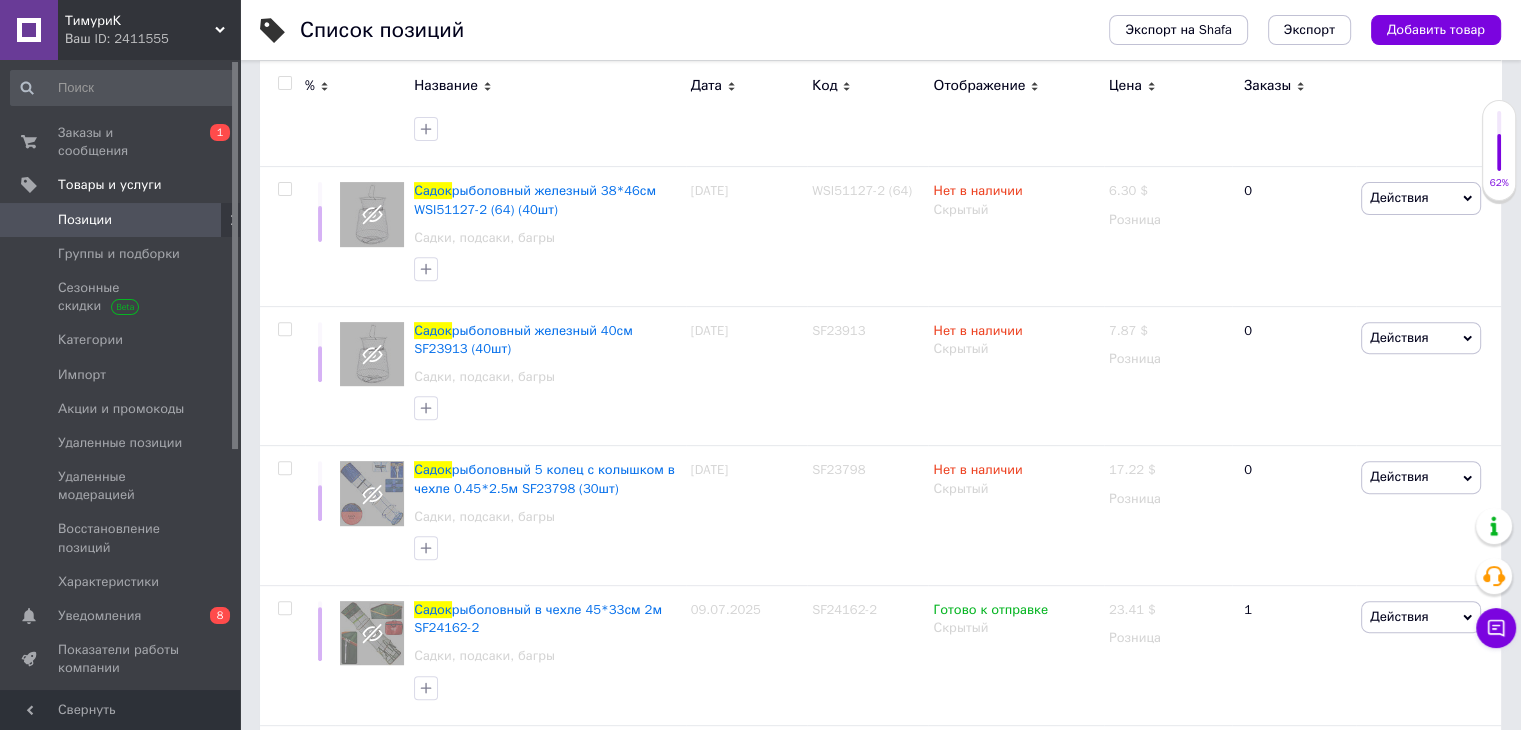 scroll, scrollTop: 700, scrollLeft: 0, axis: vertical 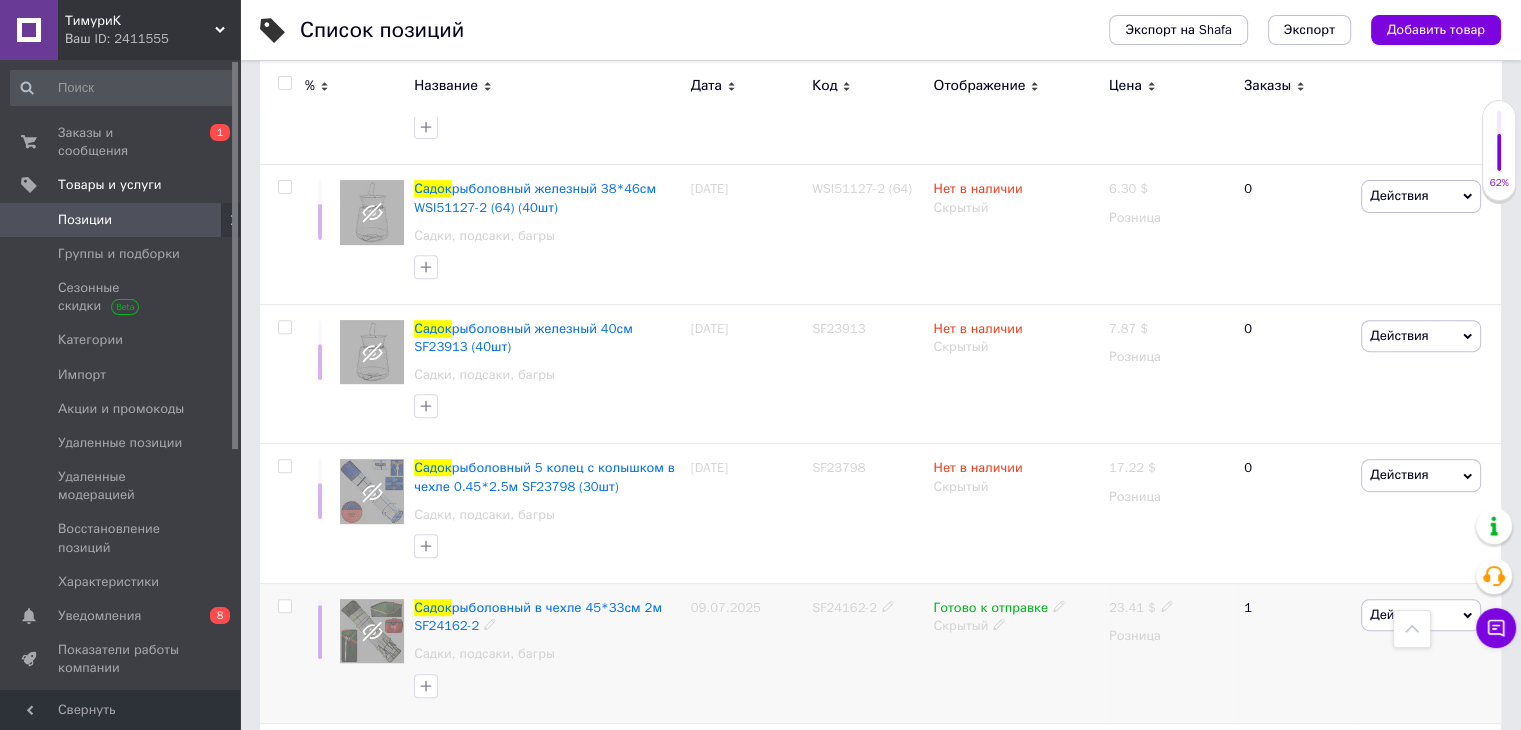 click 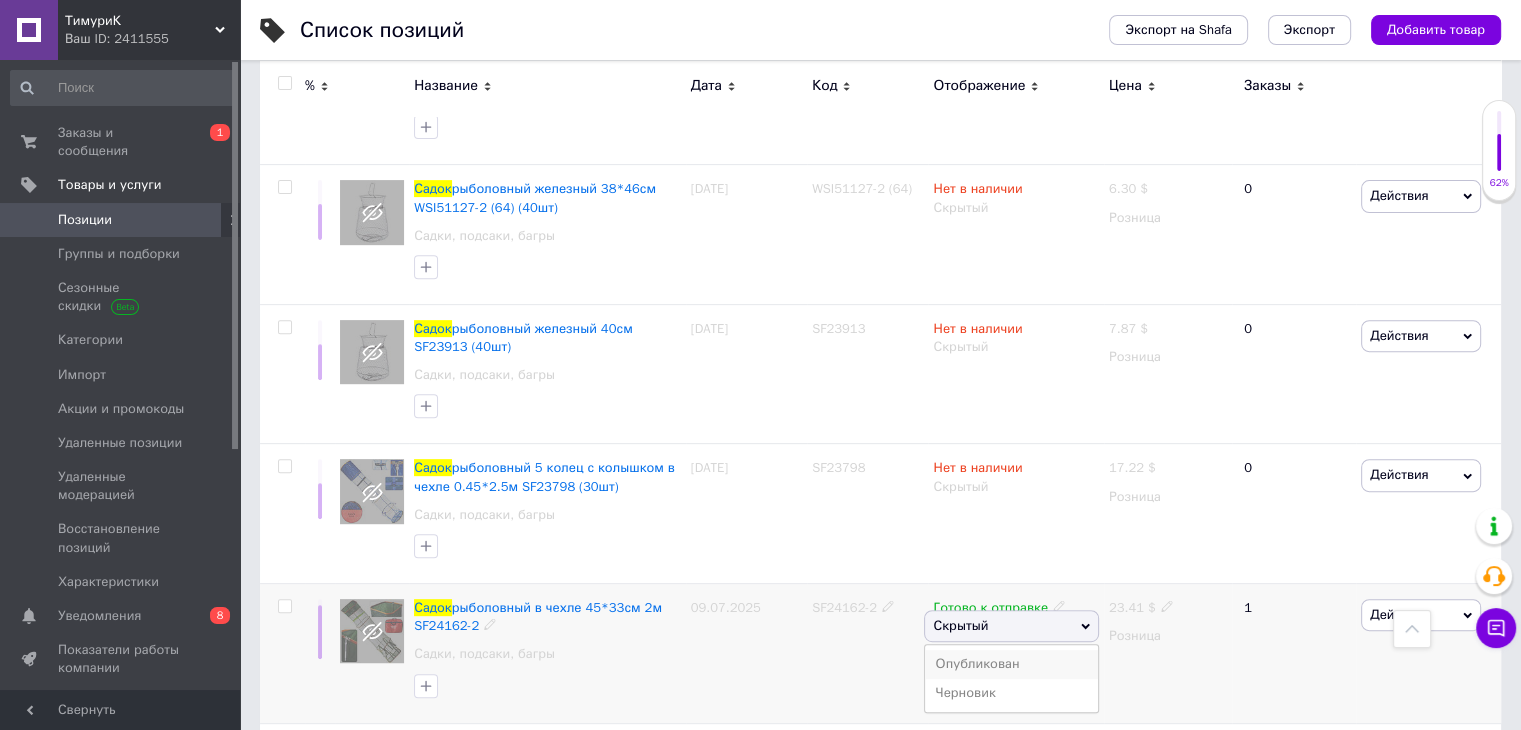 click on "Опубликован" at bounding box center (1011, 664) 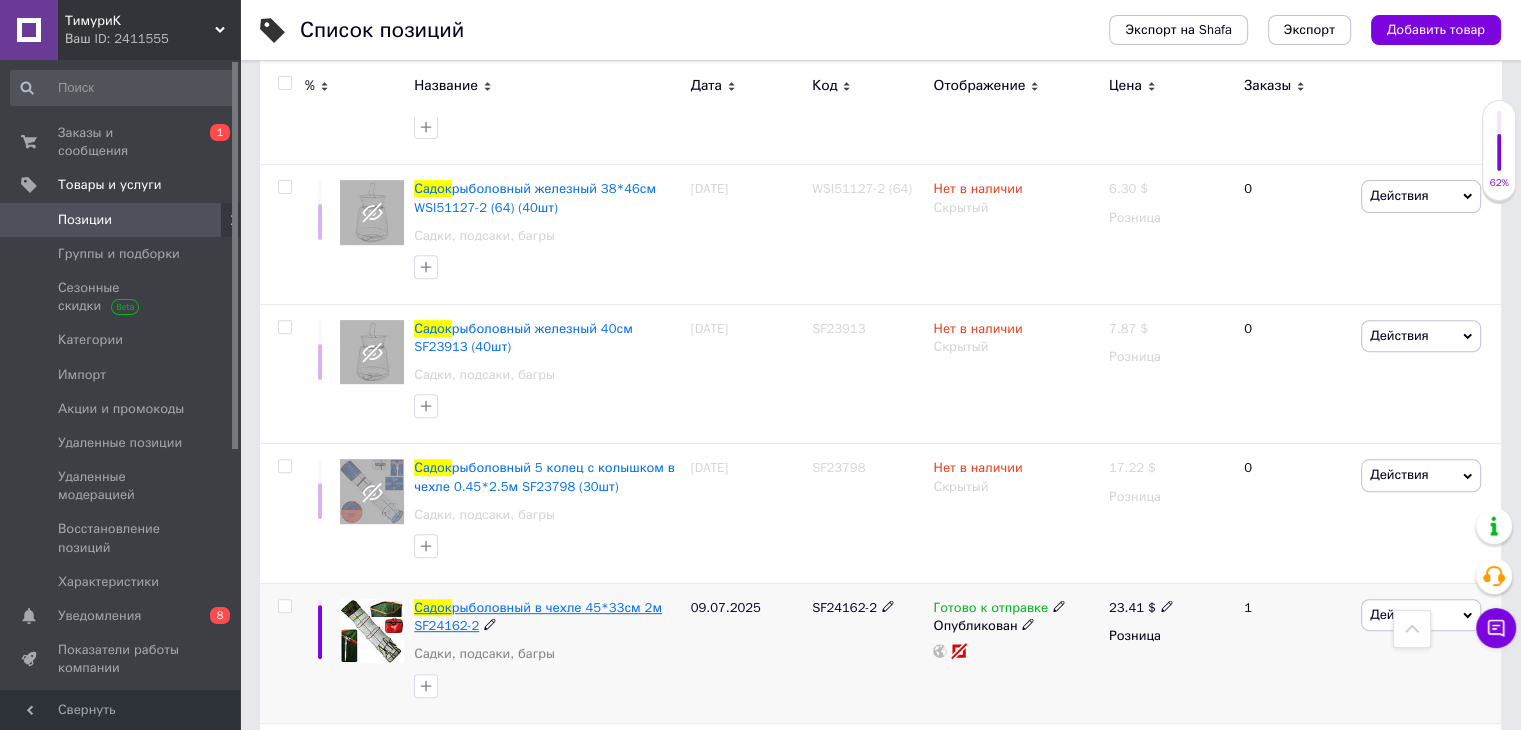 click on "Садок" at bounding box center [432, 607] 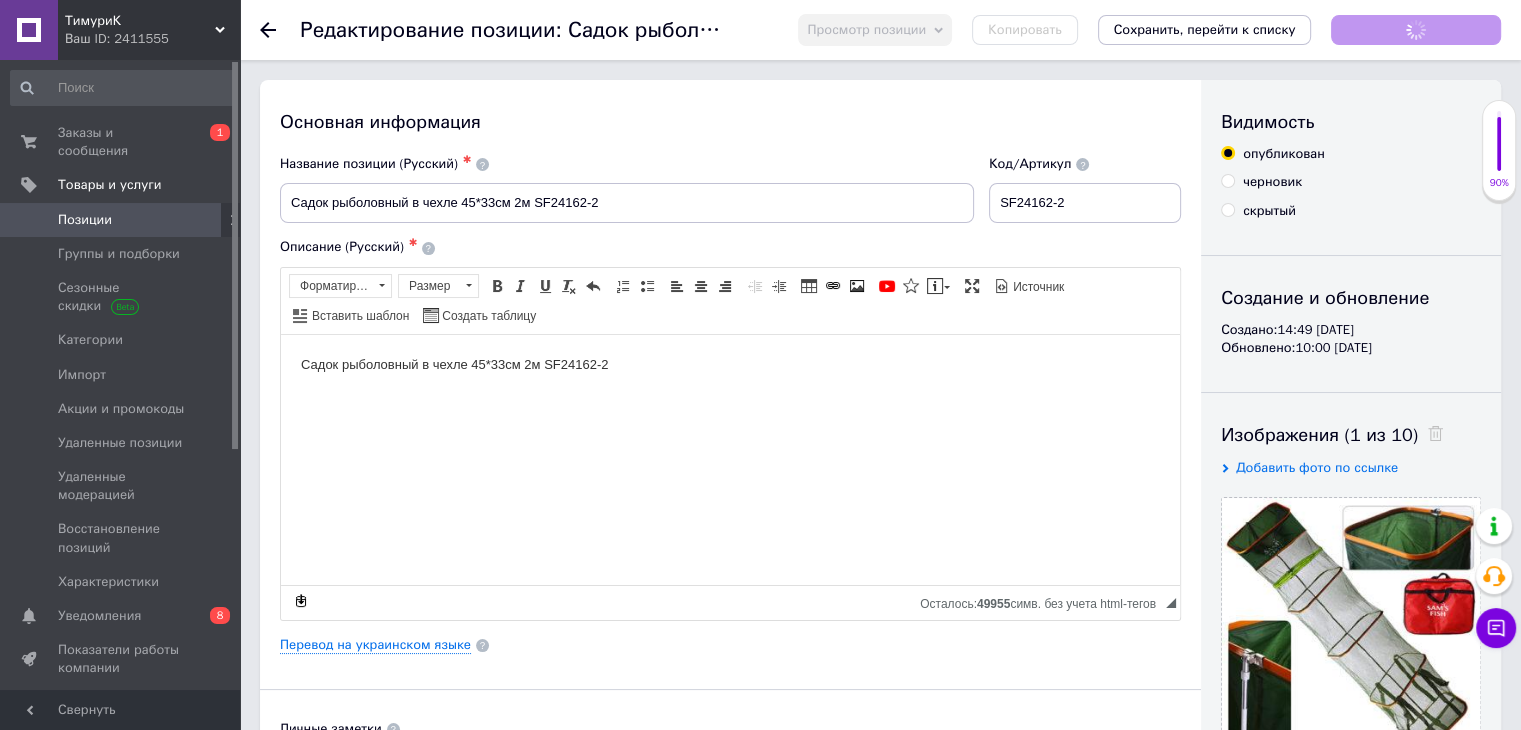 scroll, scrollTop: 0, scrollLeft: 0, axis: both 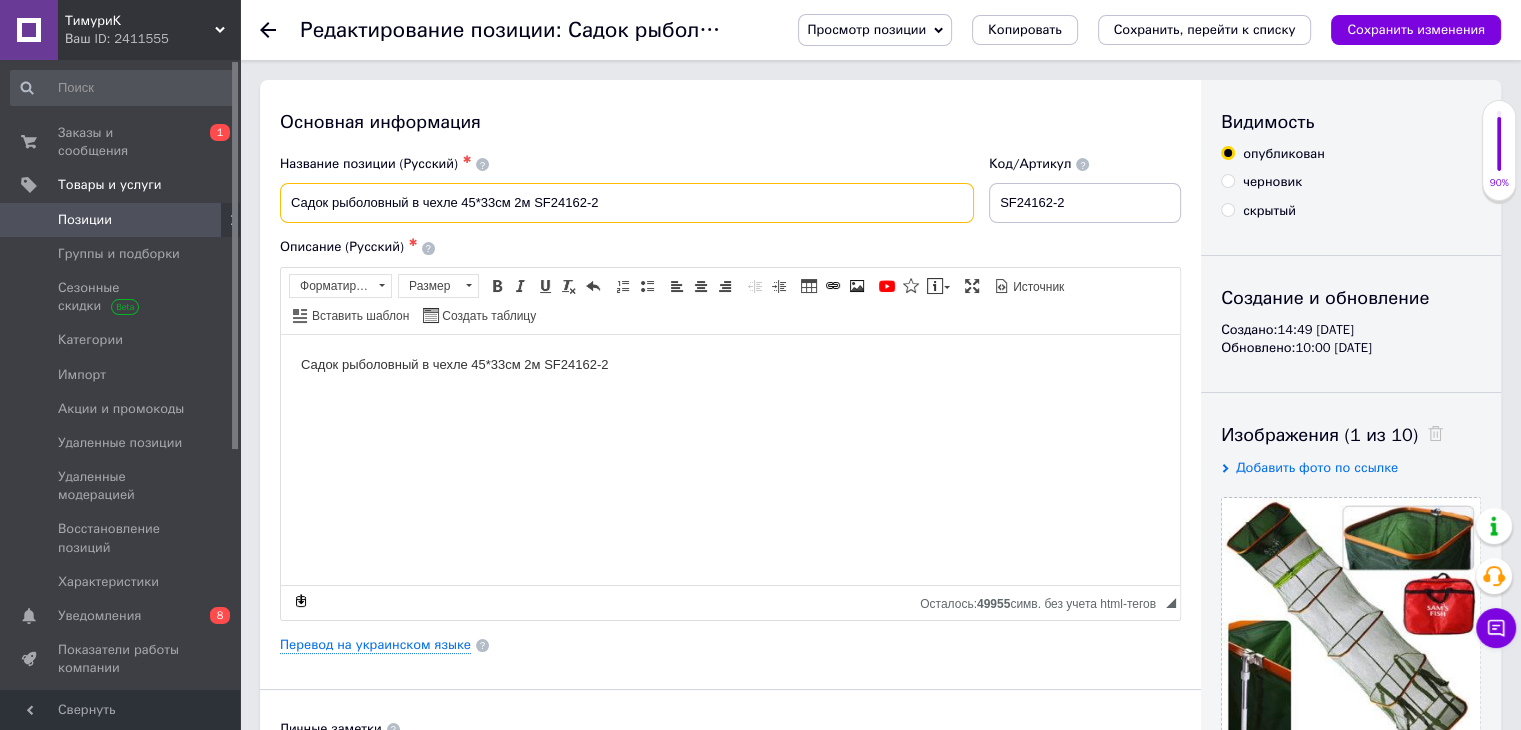 drag, startPoint x: 645, startPoint y: 205, endPoint x: 272, endPoint y: 203, distance: 373.00537 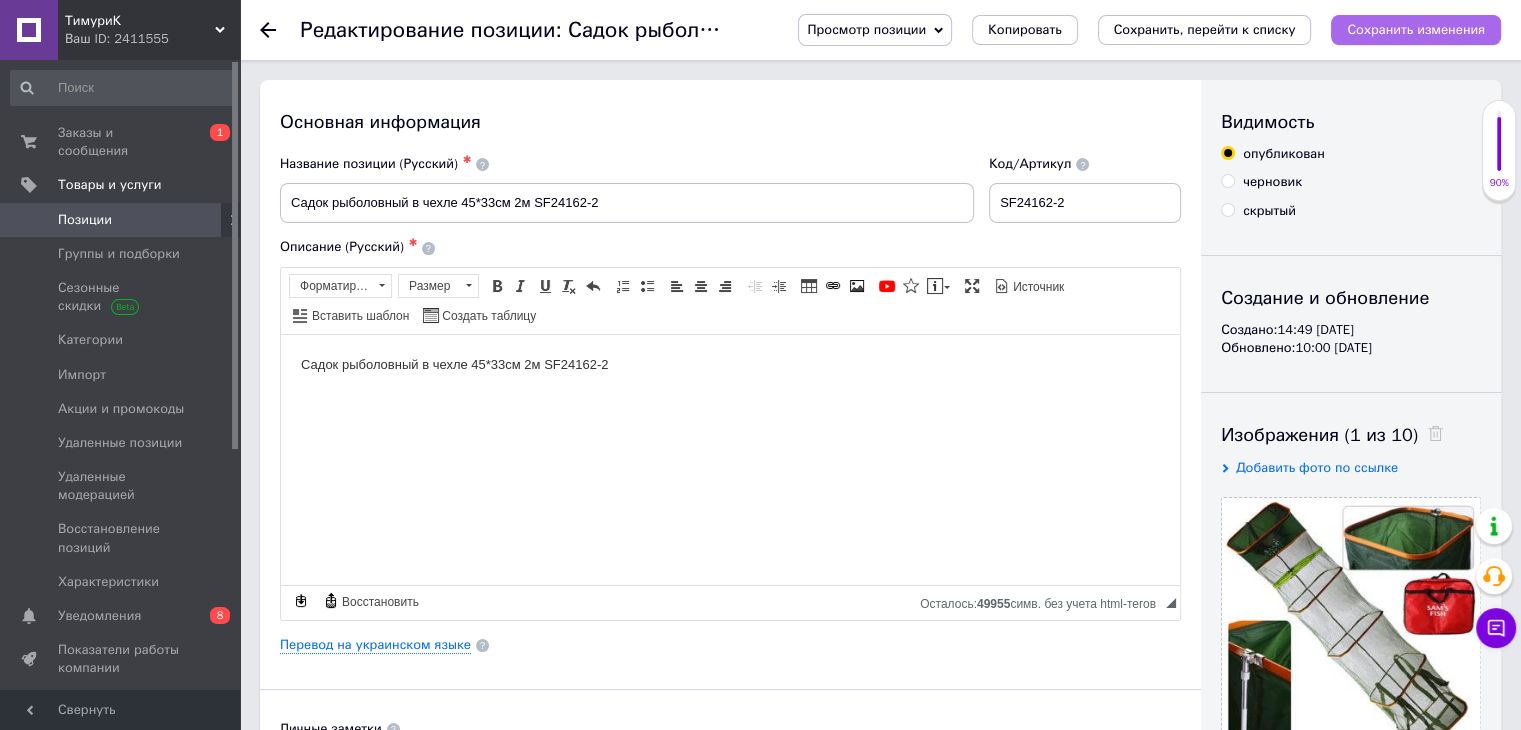click on "Сохранить изменения" at bounding box center (1416, 29) 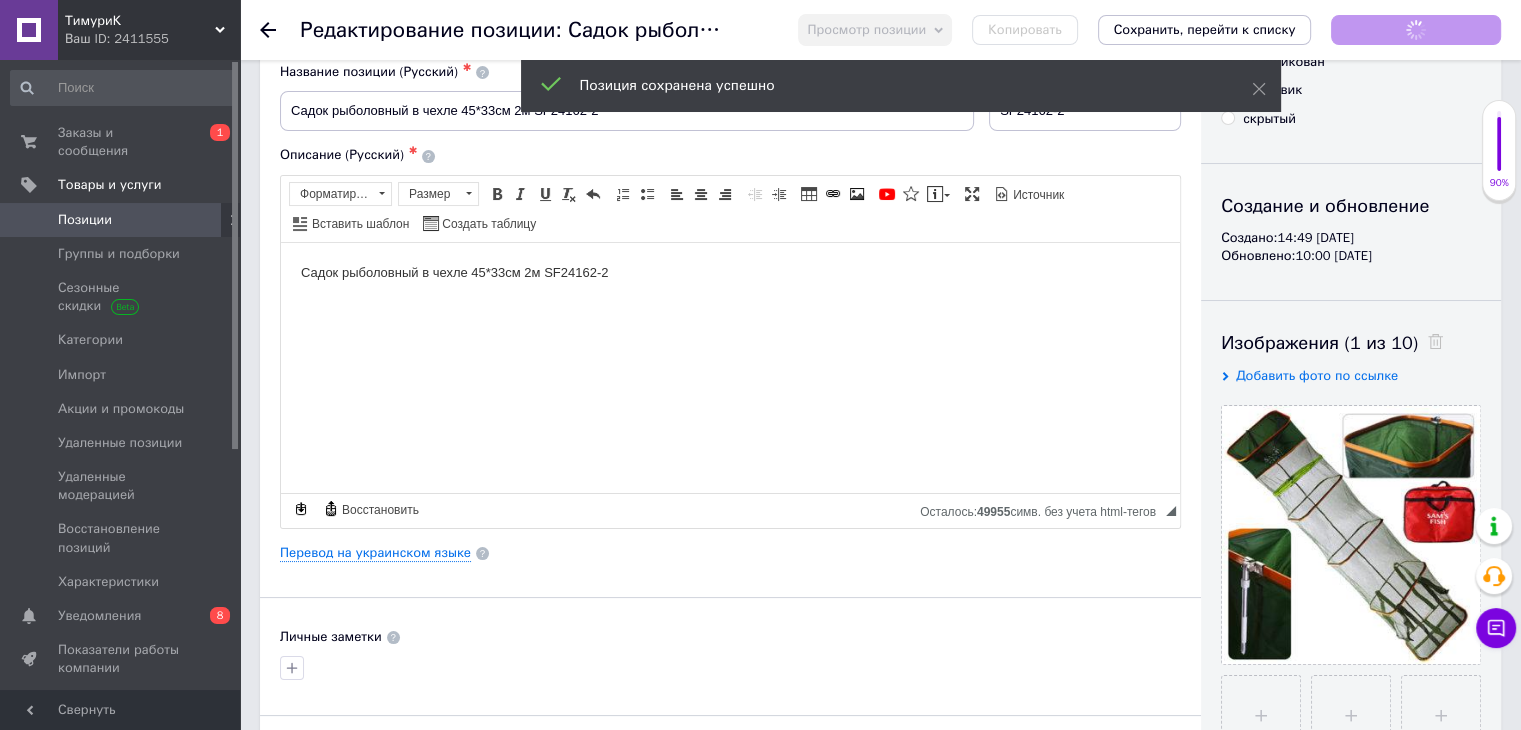 scroll, scrollTop: 300, scrollLeft: 0, axis: vertical 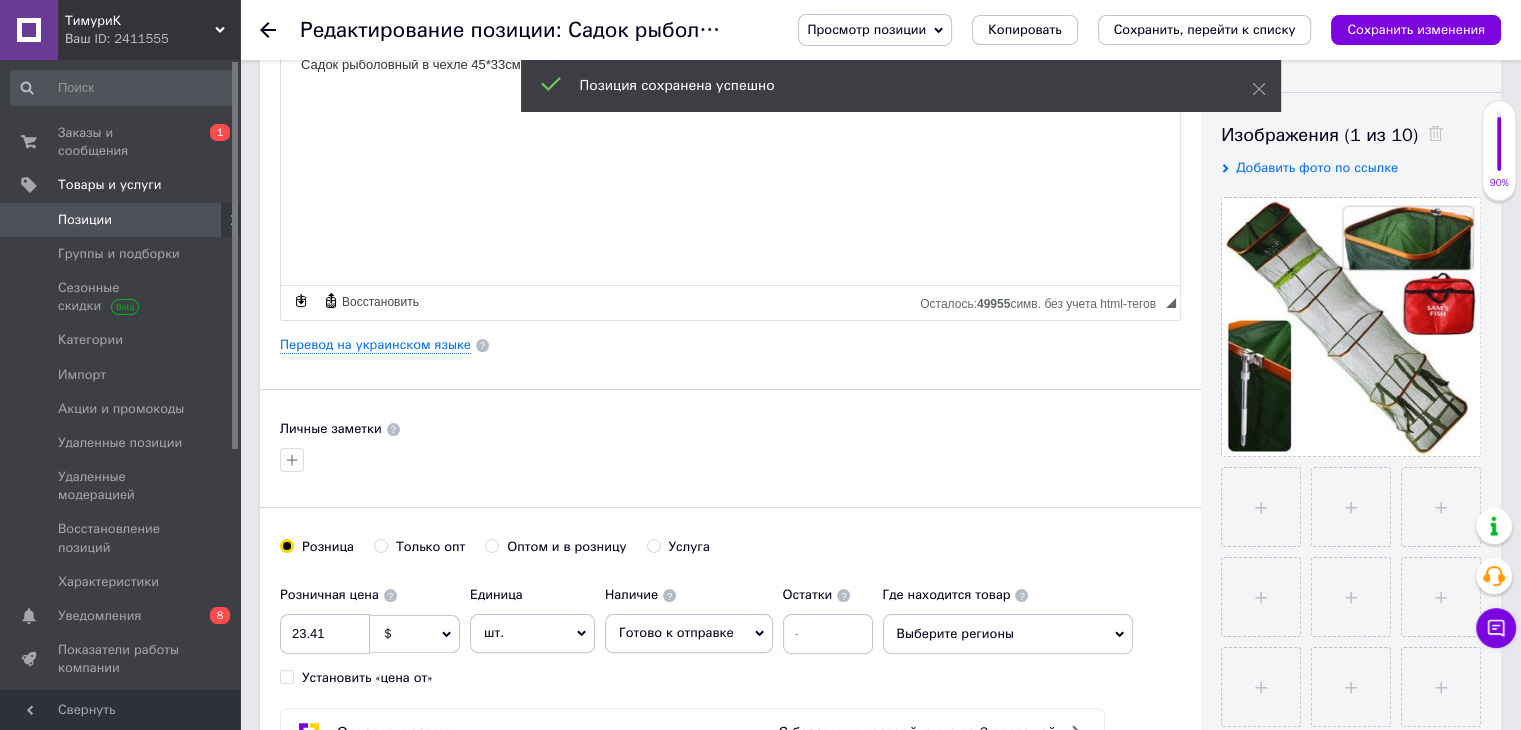 click 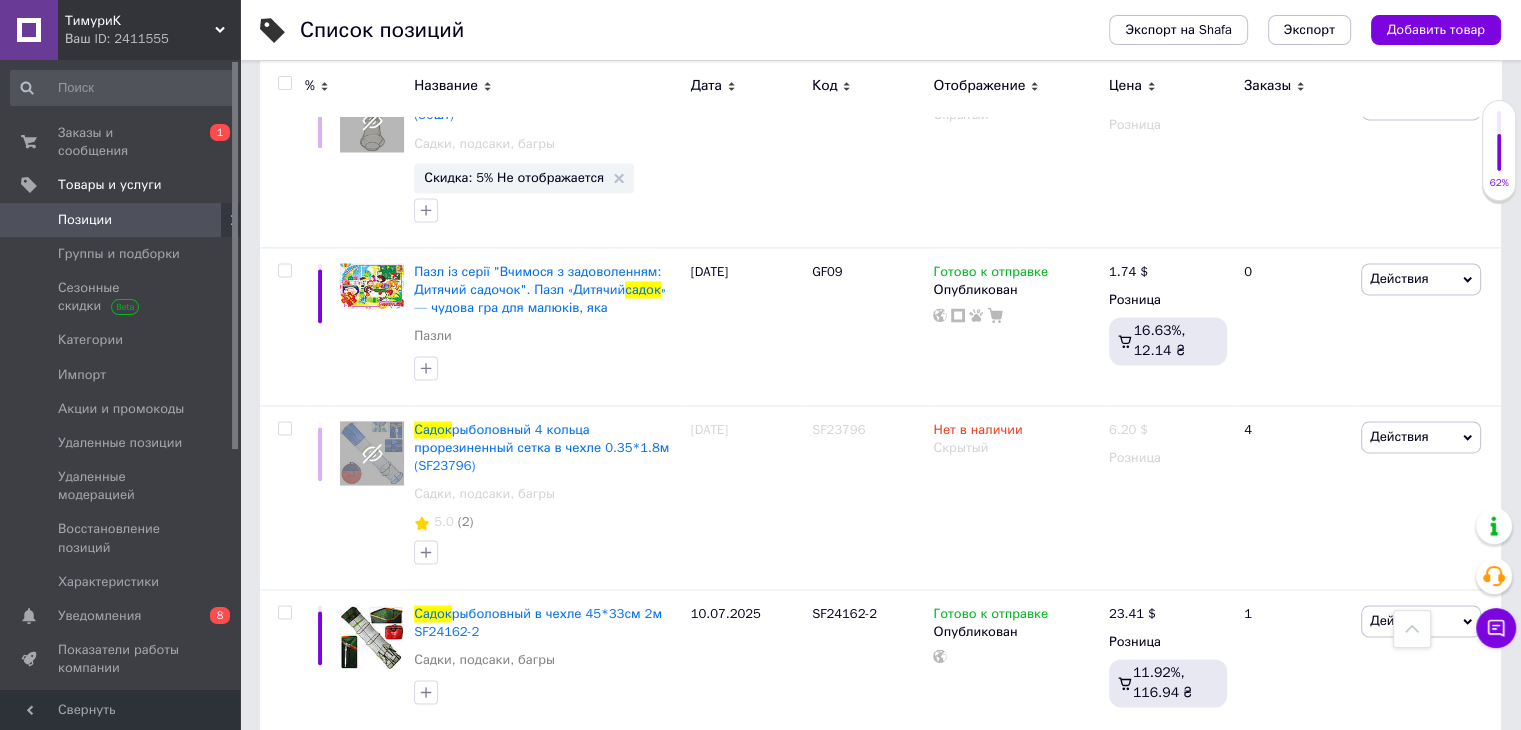 scroll, scrollTop: 3142, scrollLeft: 0, axis: vertical 